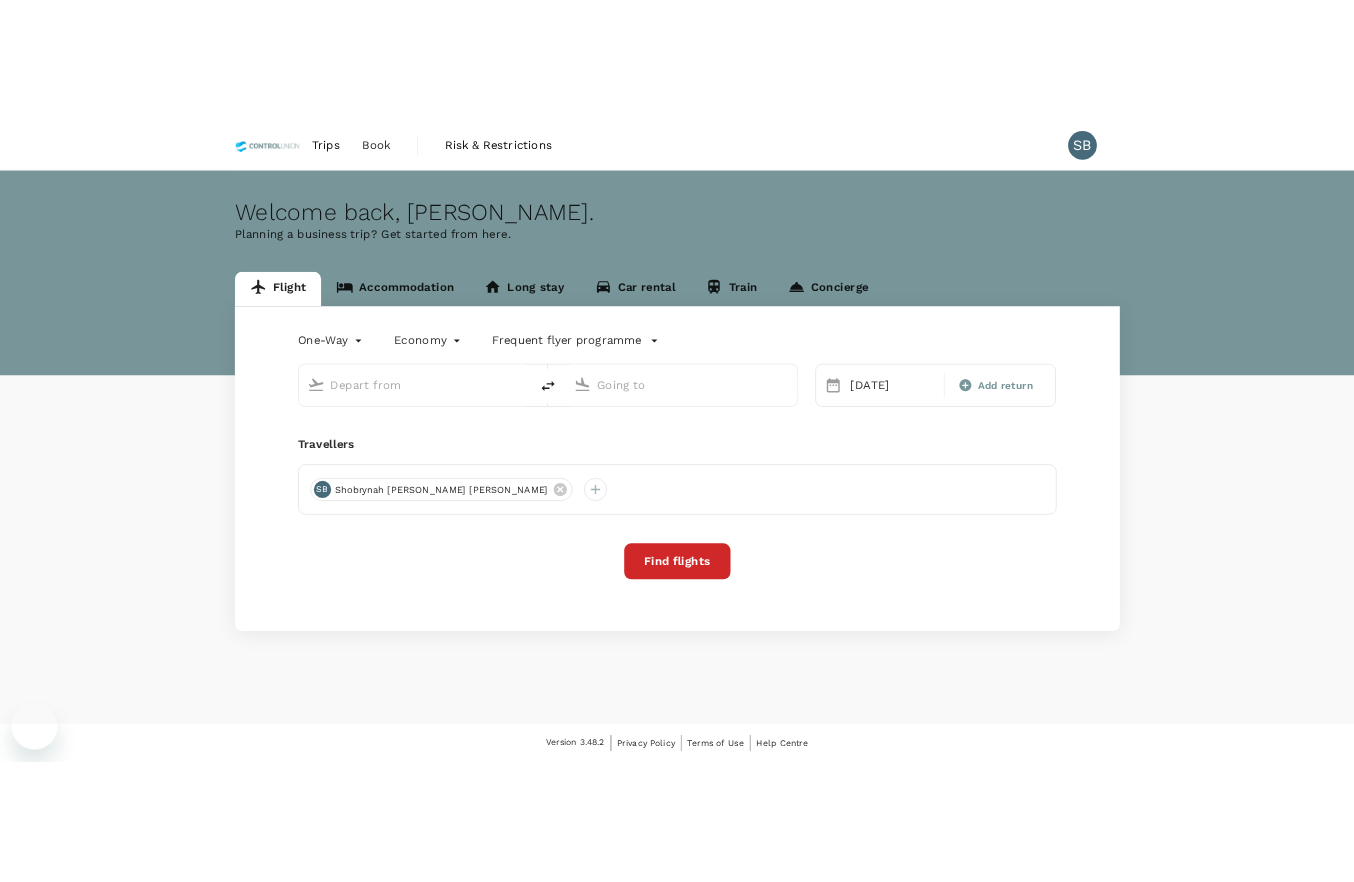 scroll, scrollTop: 0, scrollLeft: 0, axis: both 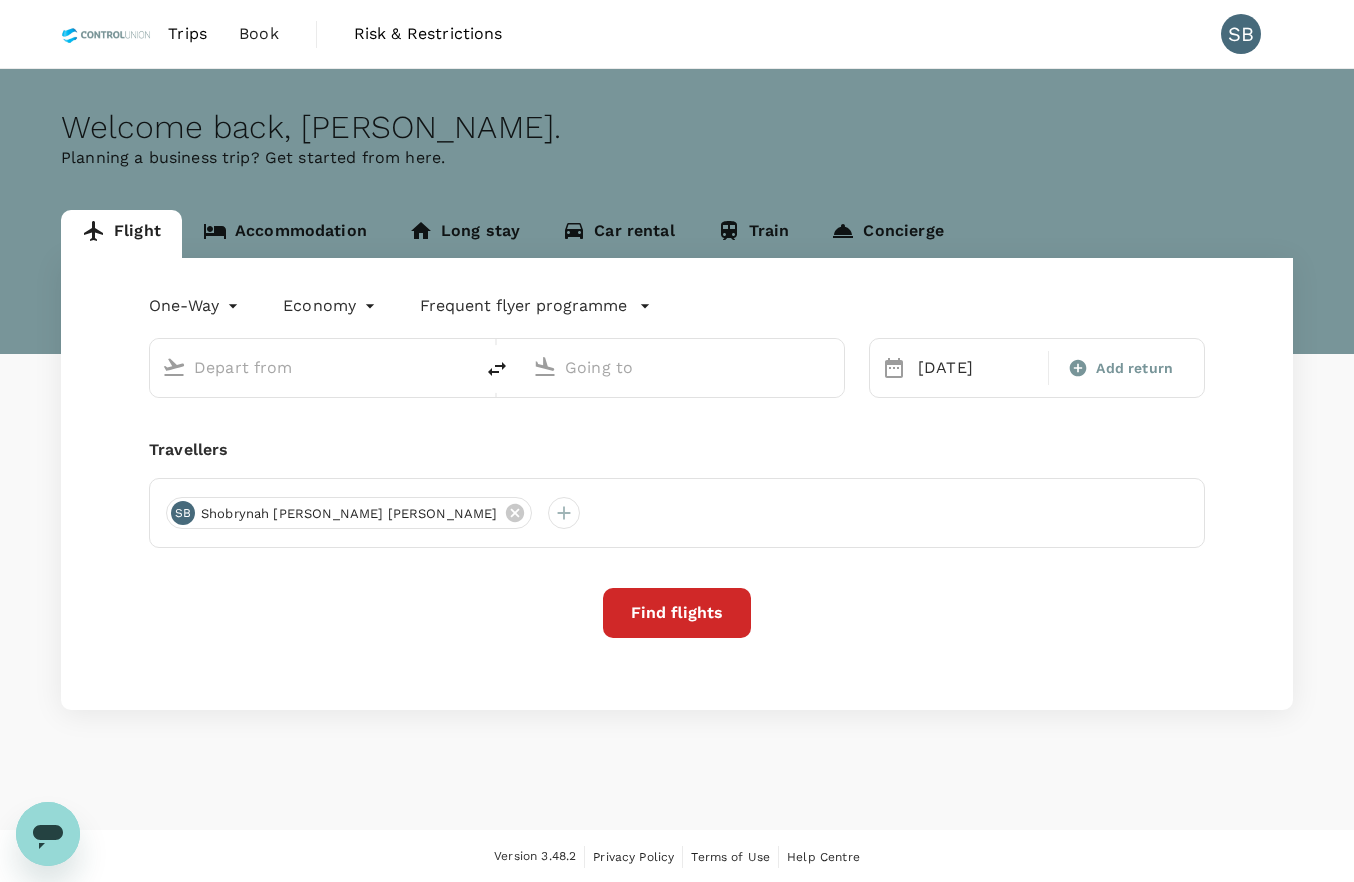 type on "Singapore Changi (SIN)" 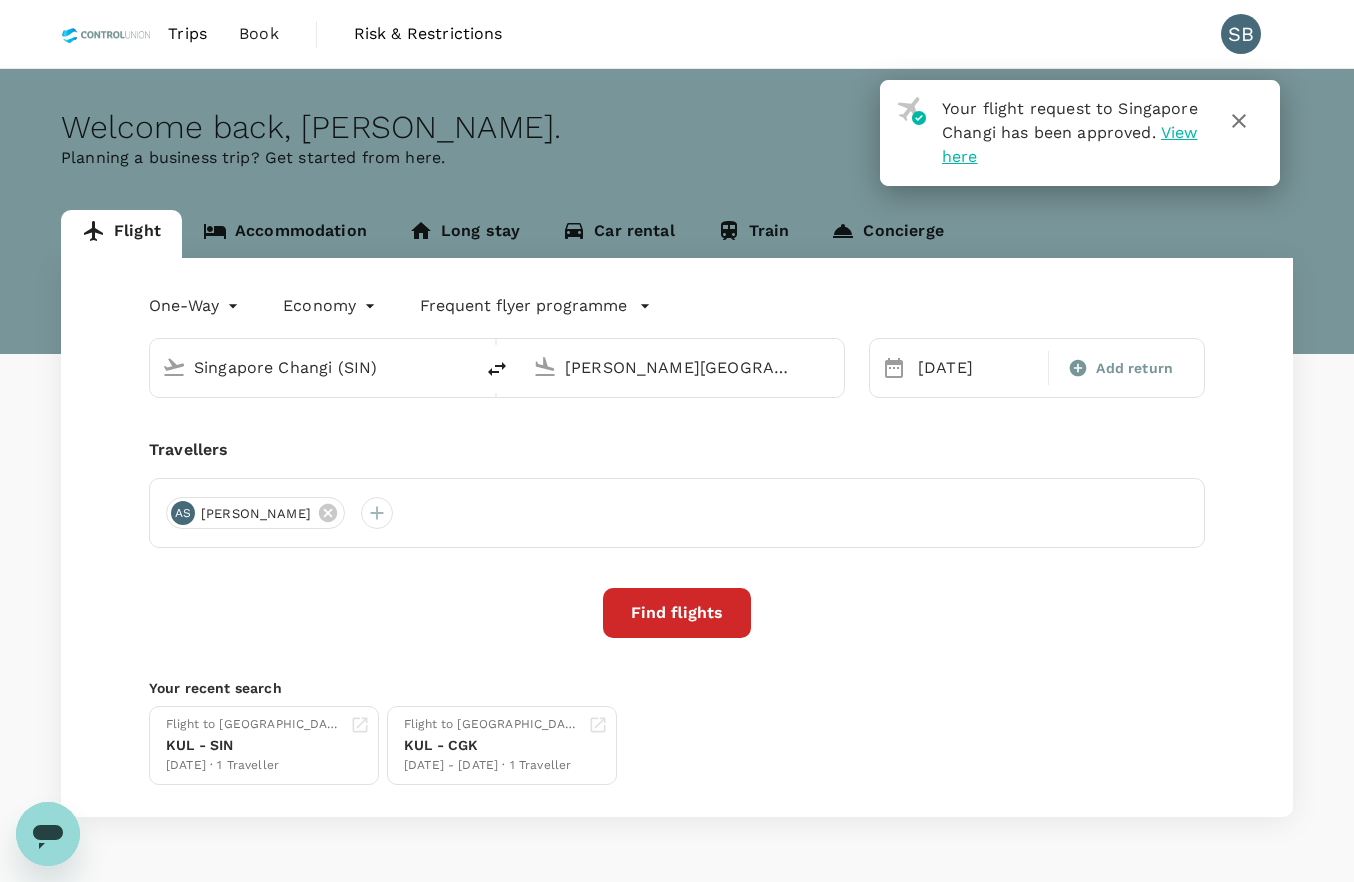 type 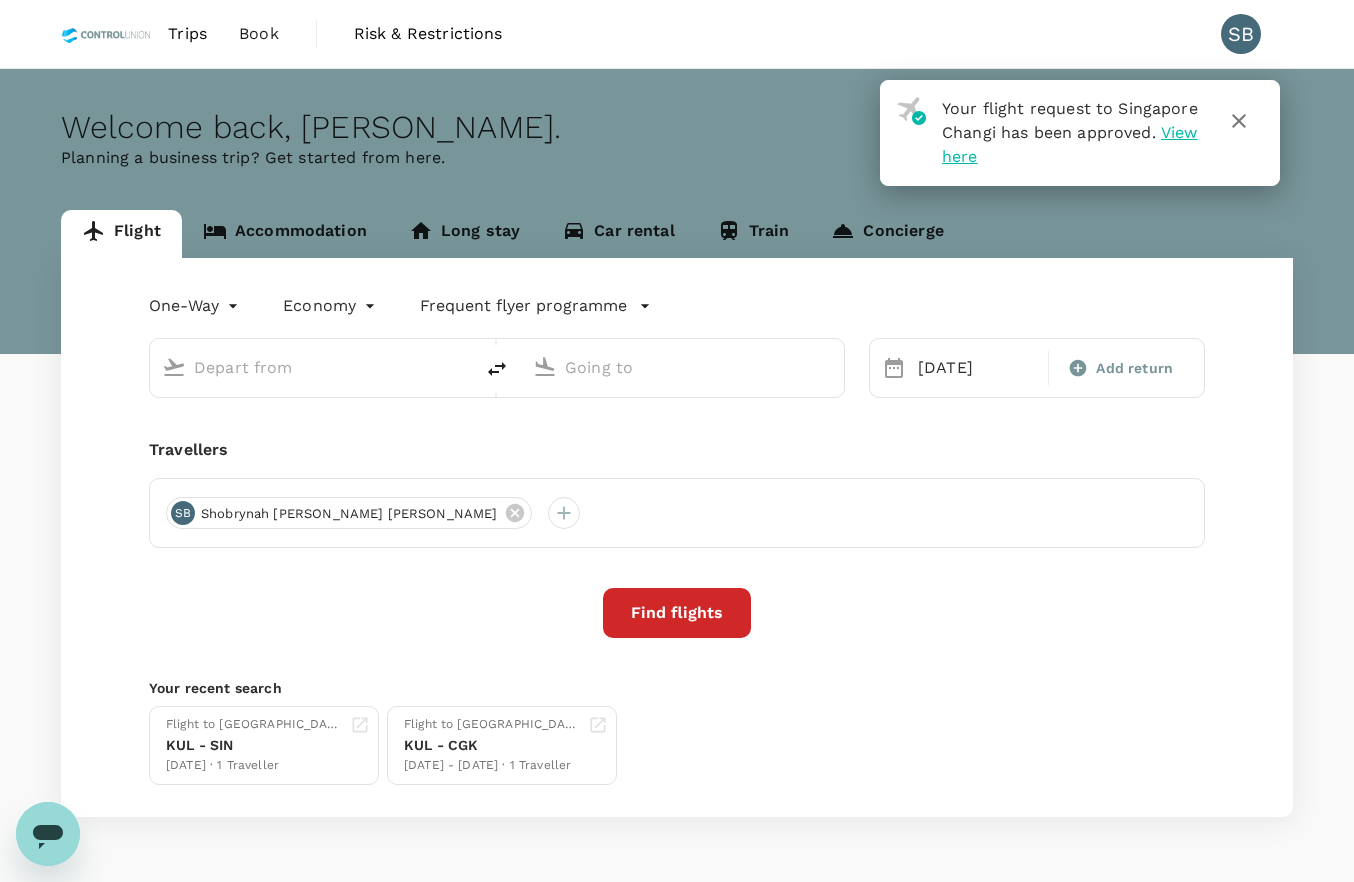 type on "Singapore Changi (SIN)" 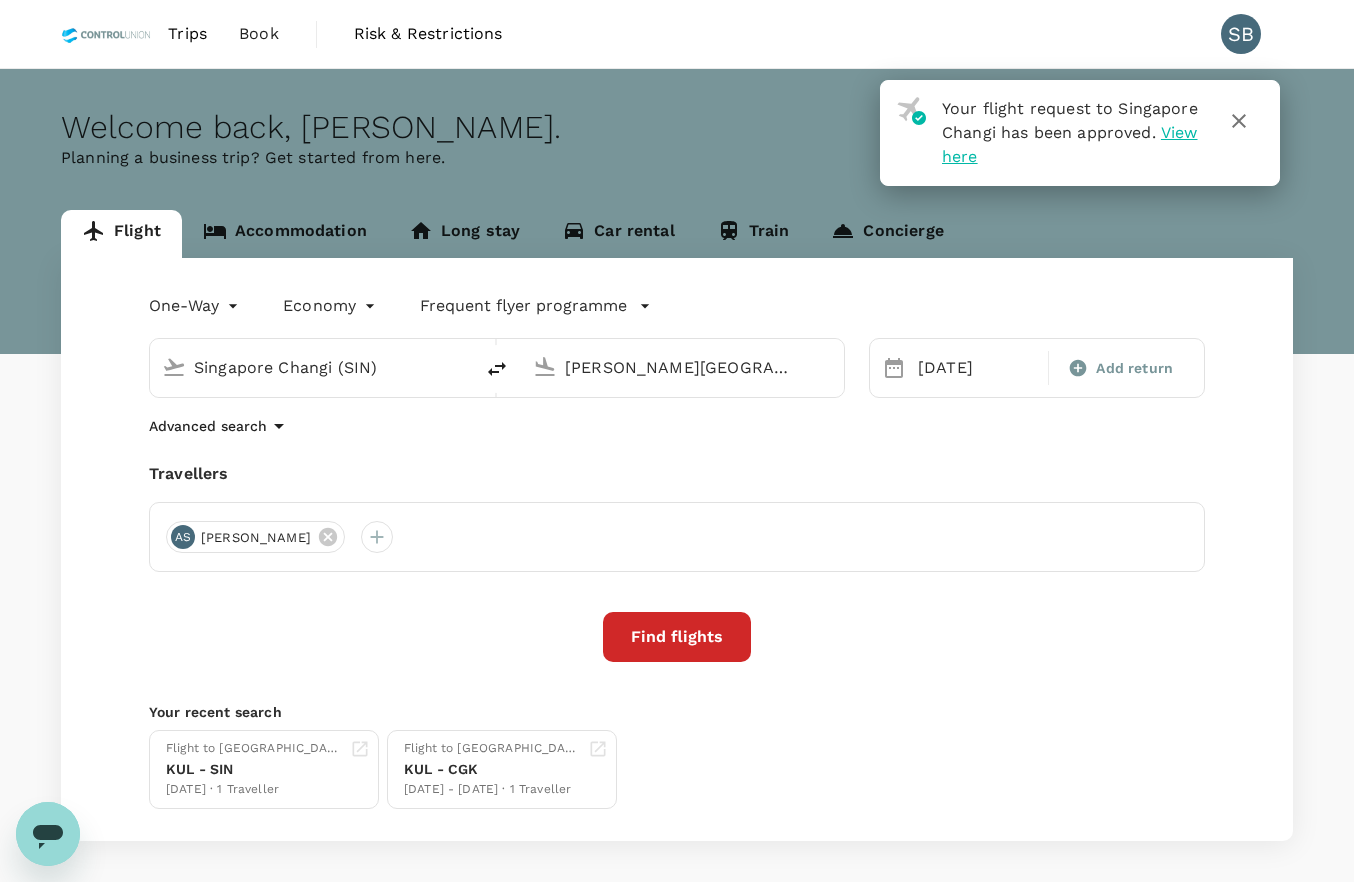 click on "Accommodation" at bounding box center [285, 234] 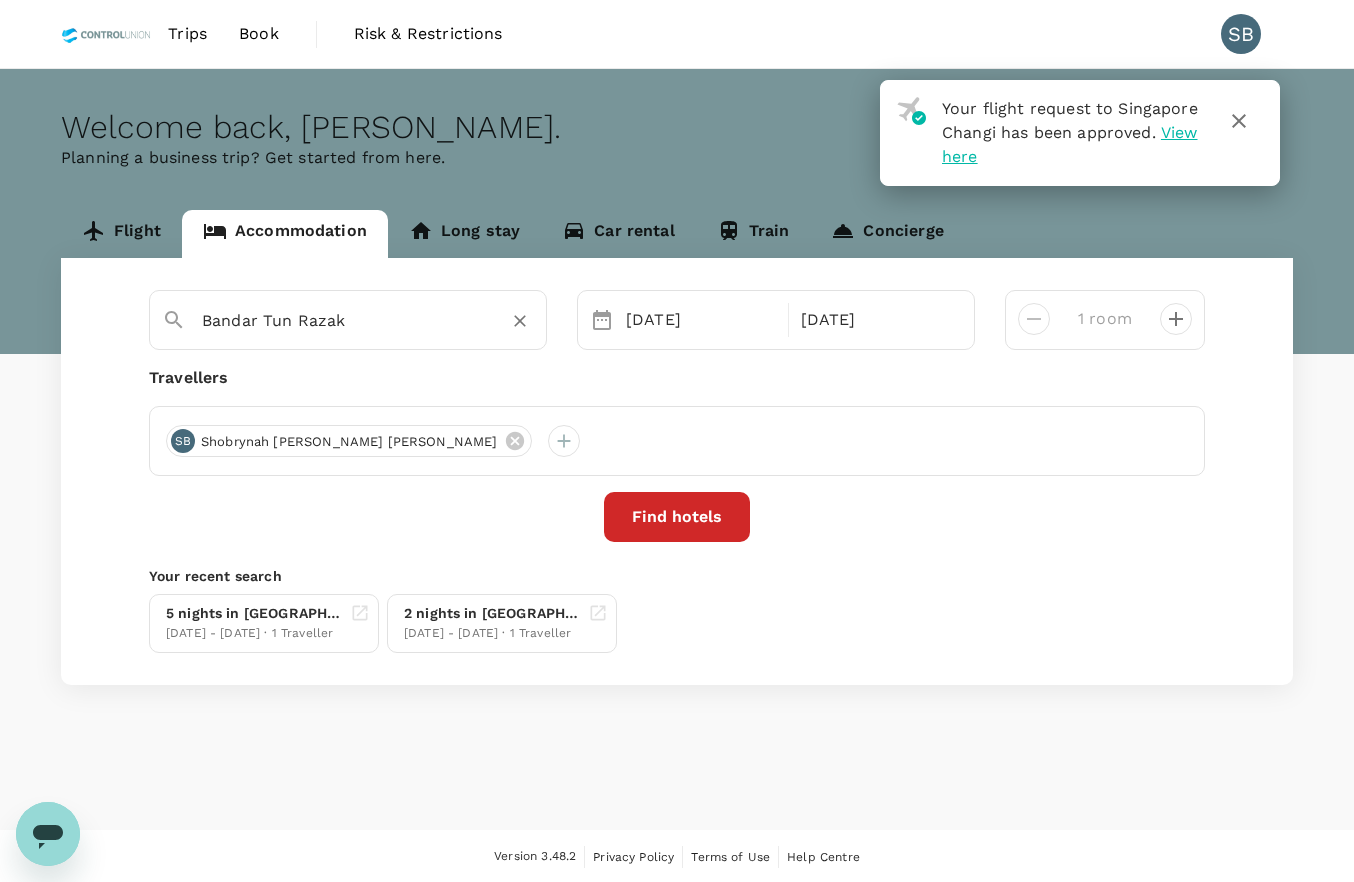 click on "Bandar Tun Razak" at bounding box center [360, 313] 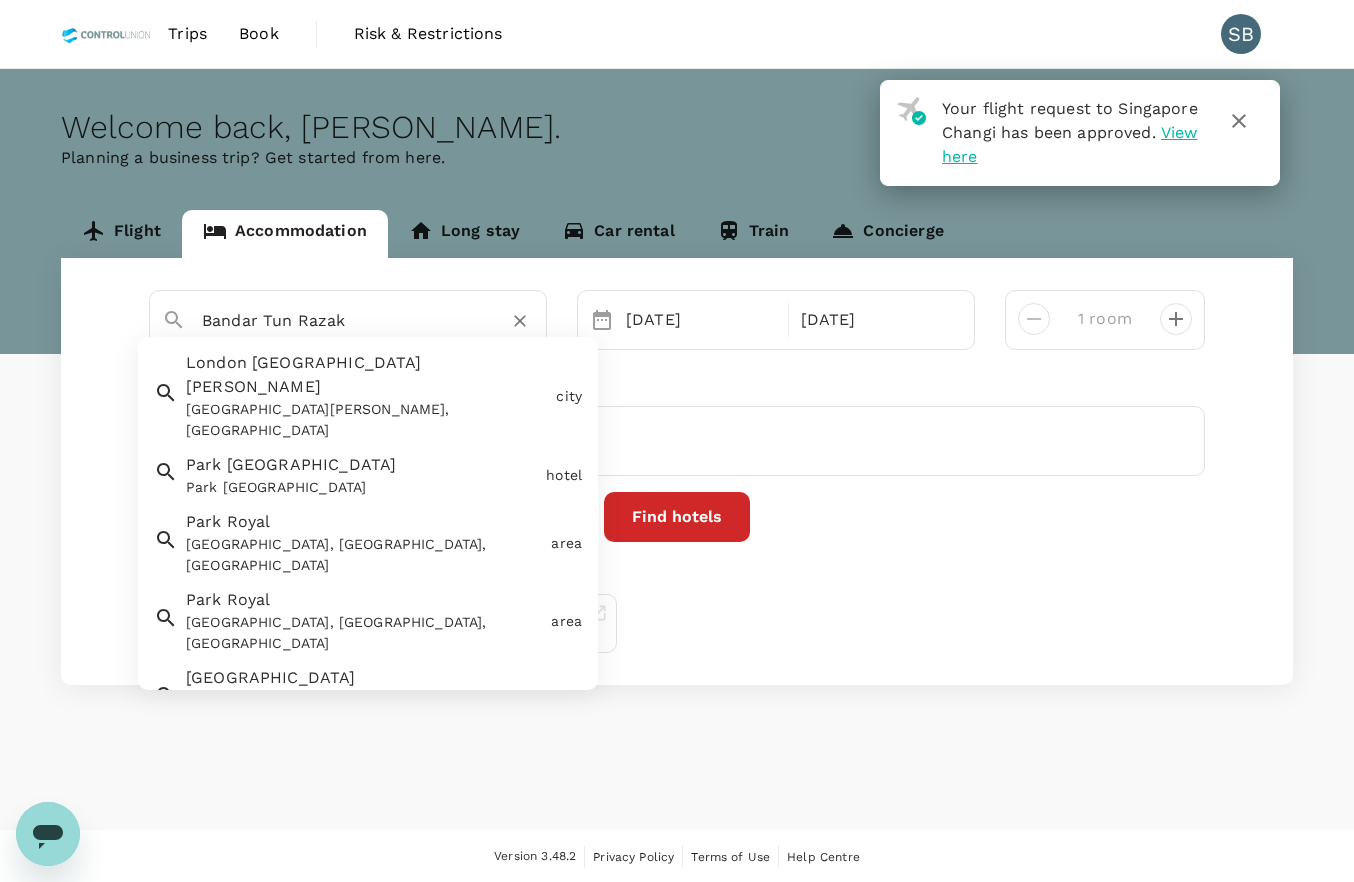 click on "Bandar Tun Razak" at bounding box center [340, 320] 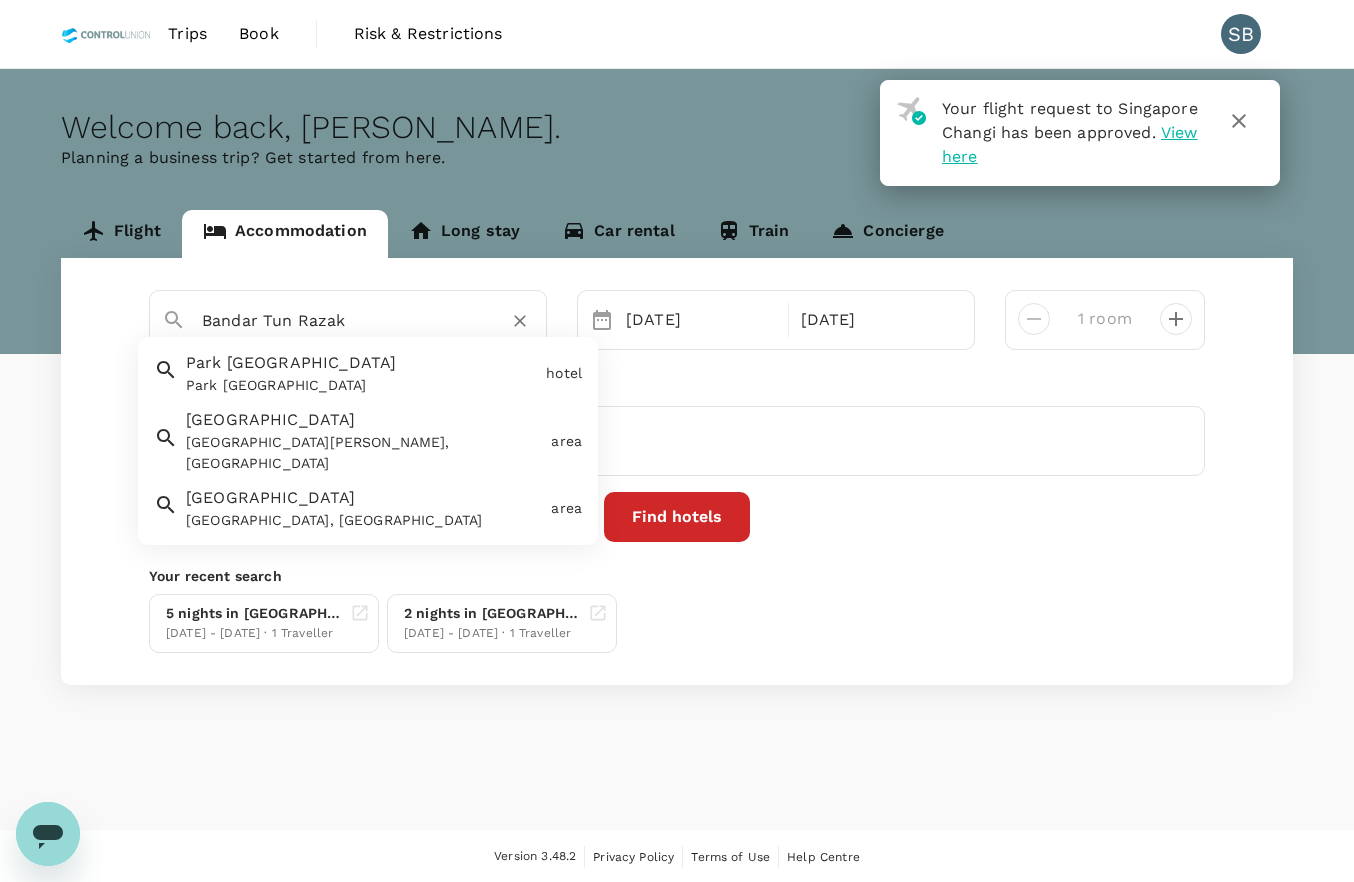 click on "Bandar Tun Razak" at bounding box center [340, 320] 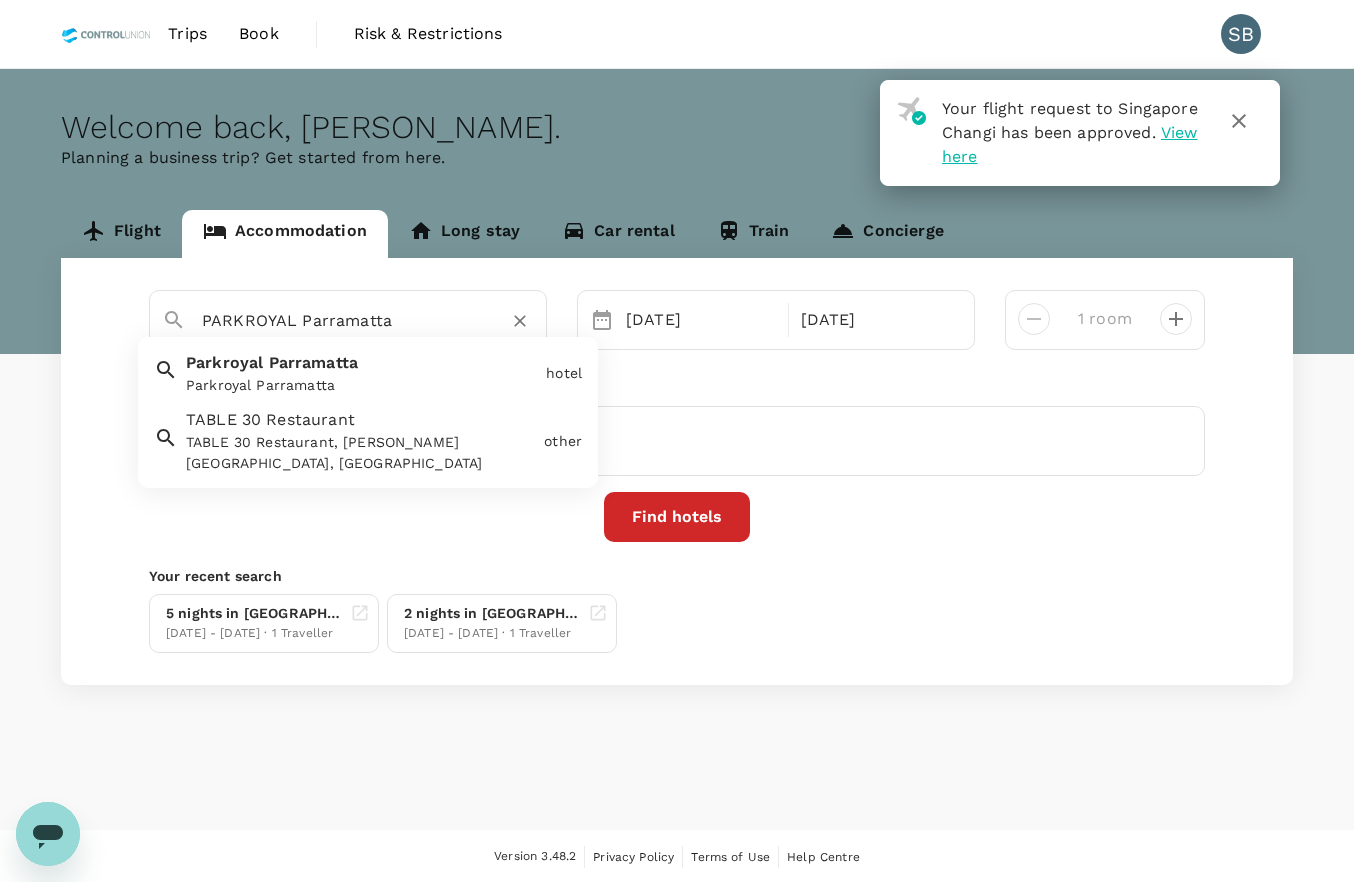 click on "Parkroyal Parramatta" at bounding box center [362, 385] 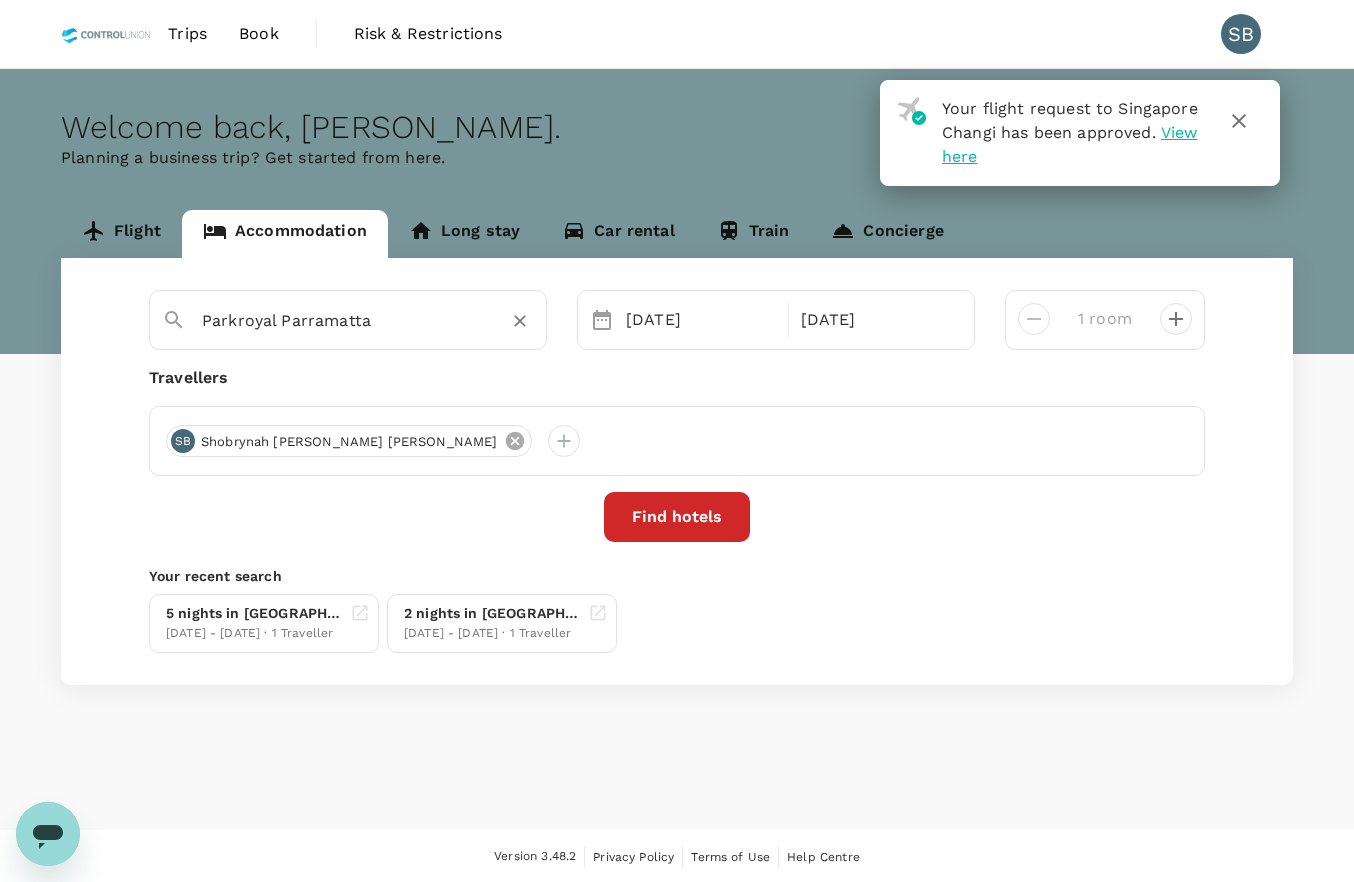 type on "Parkroyal Parramatta" 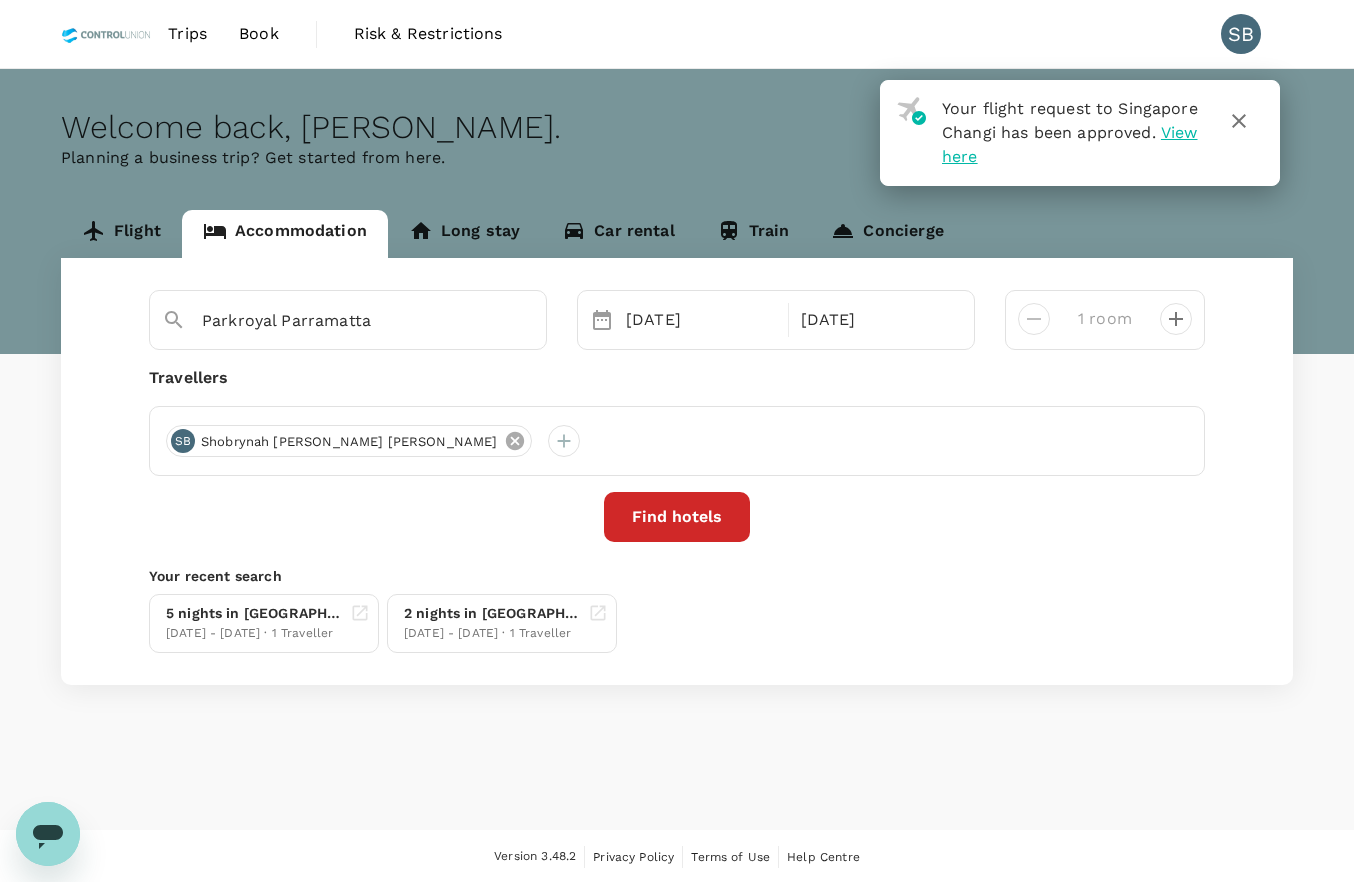 click 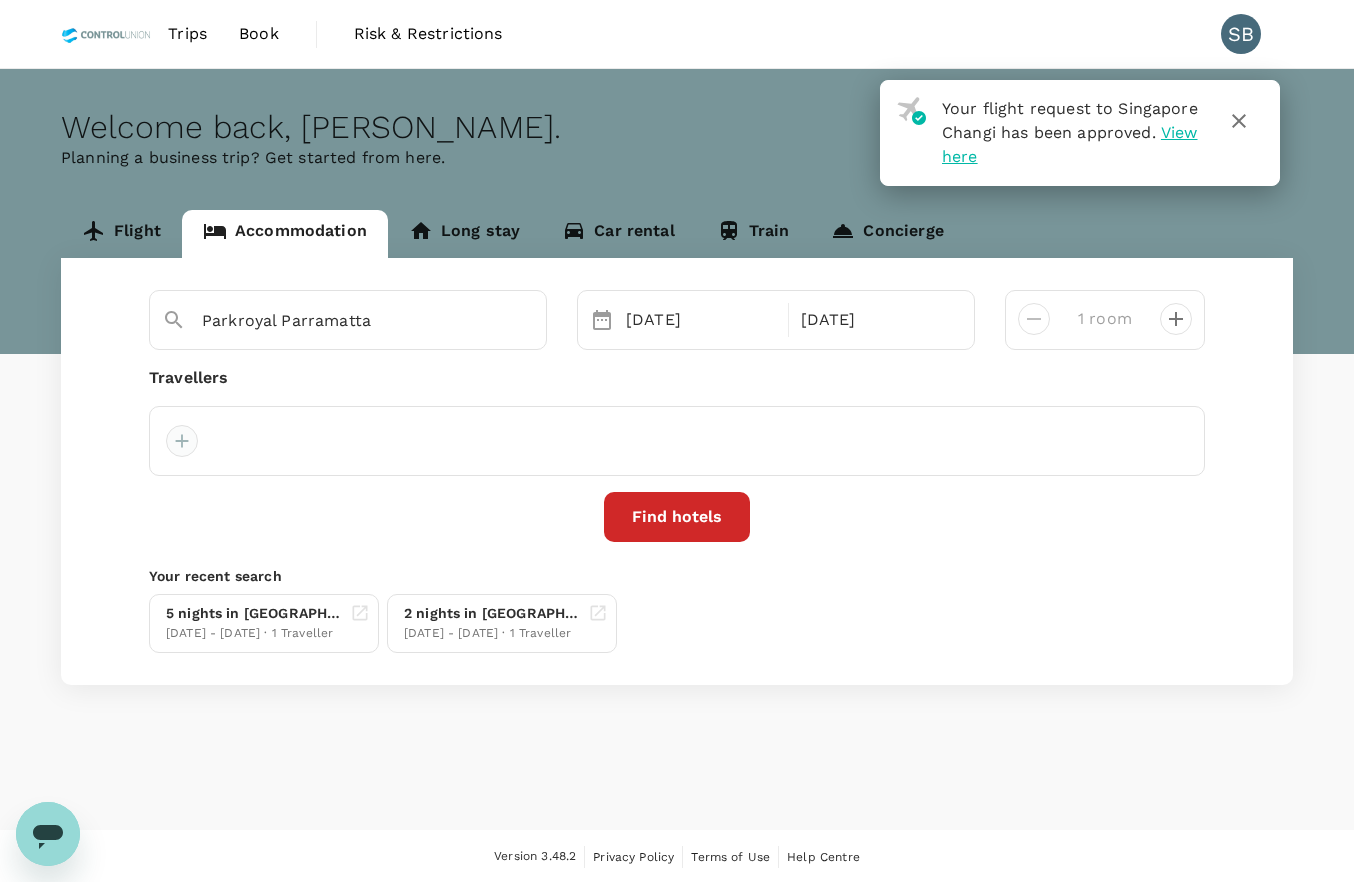 click at bounding box center [182, 441] 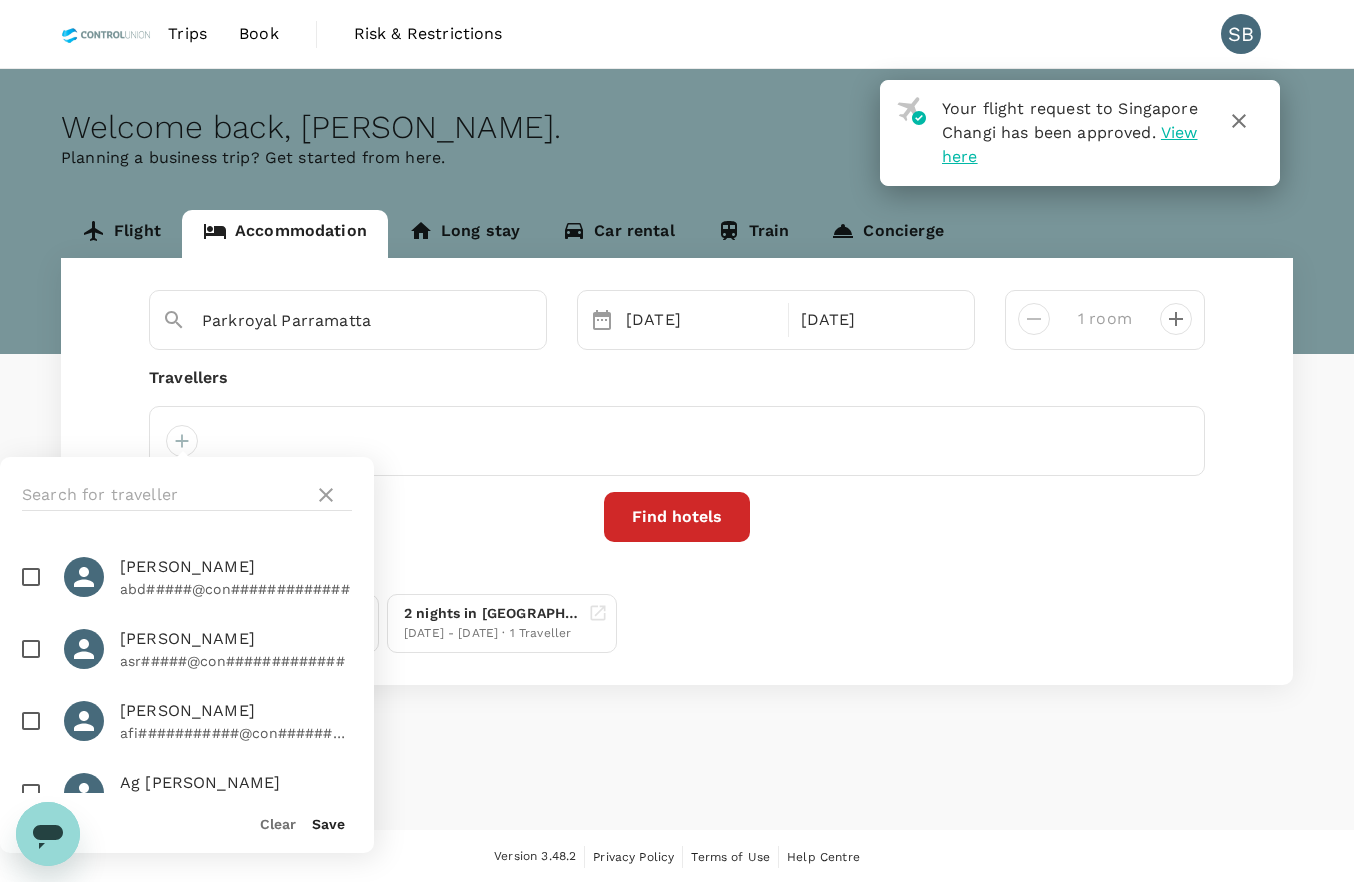 scroll, scrollTop: 373, scrollLeft: 0, axis: vertical 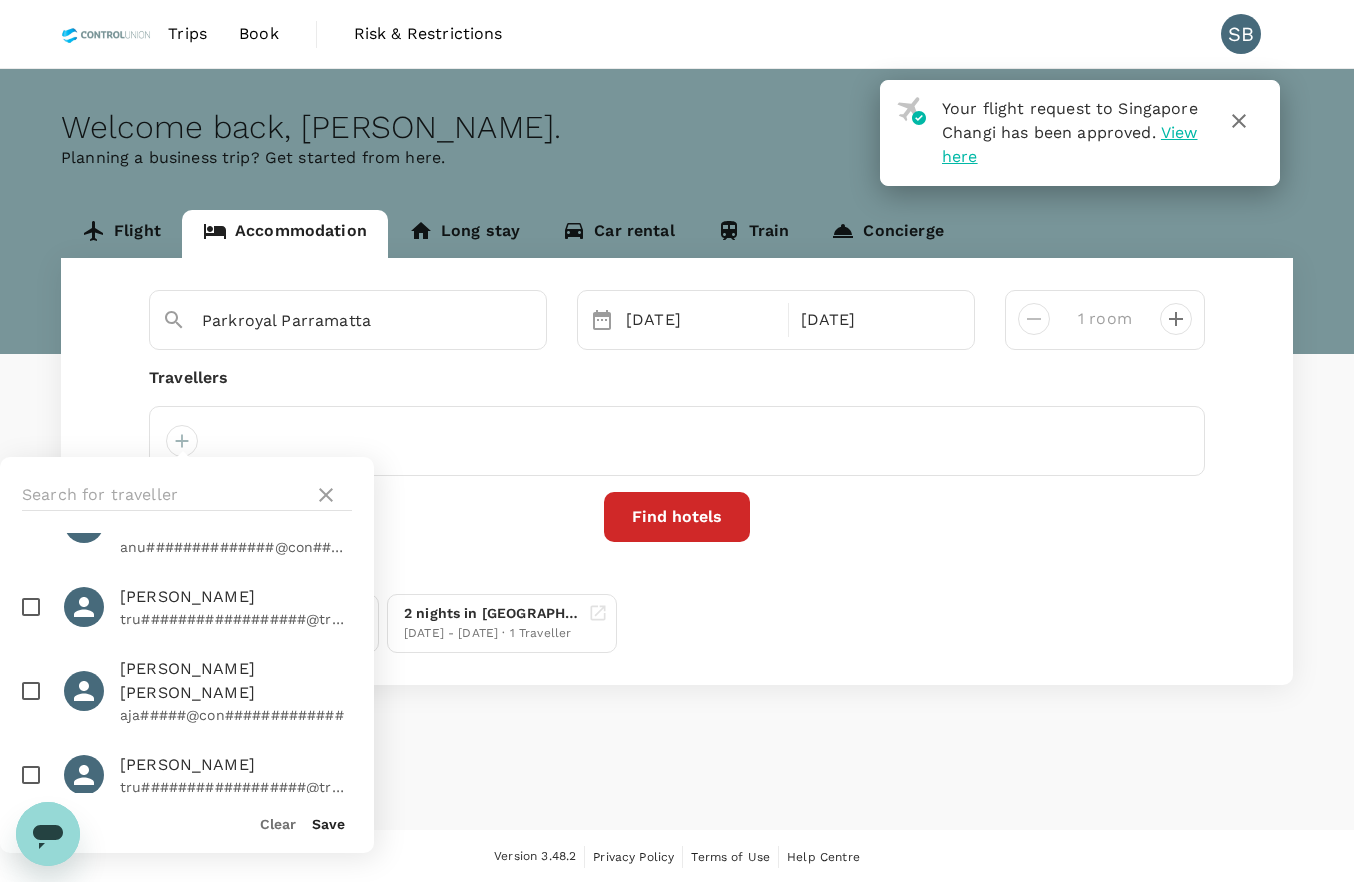 click at bounding box center (31, 775) 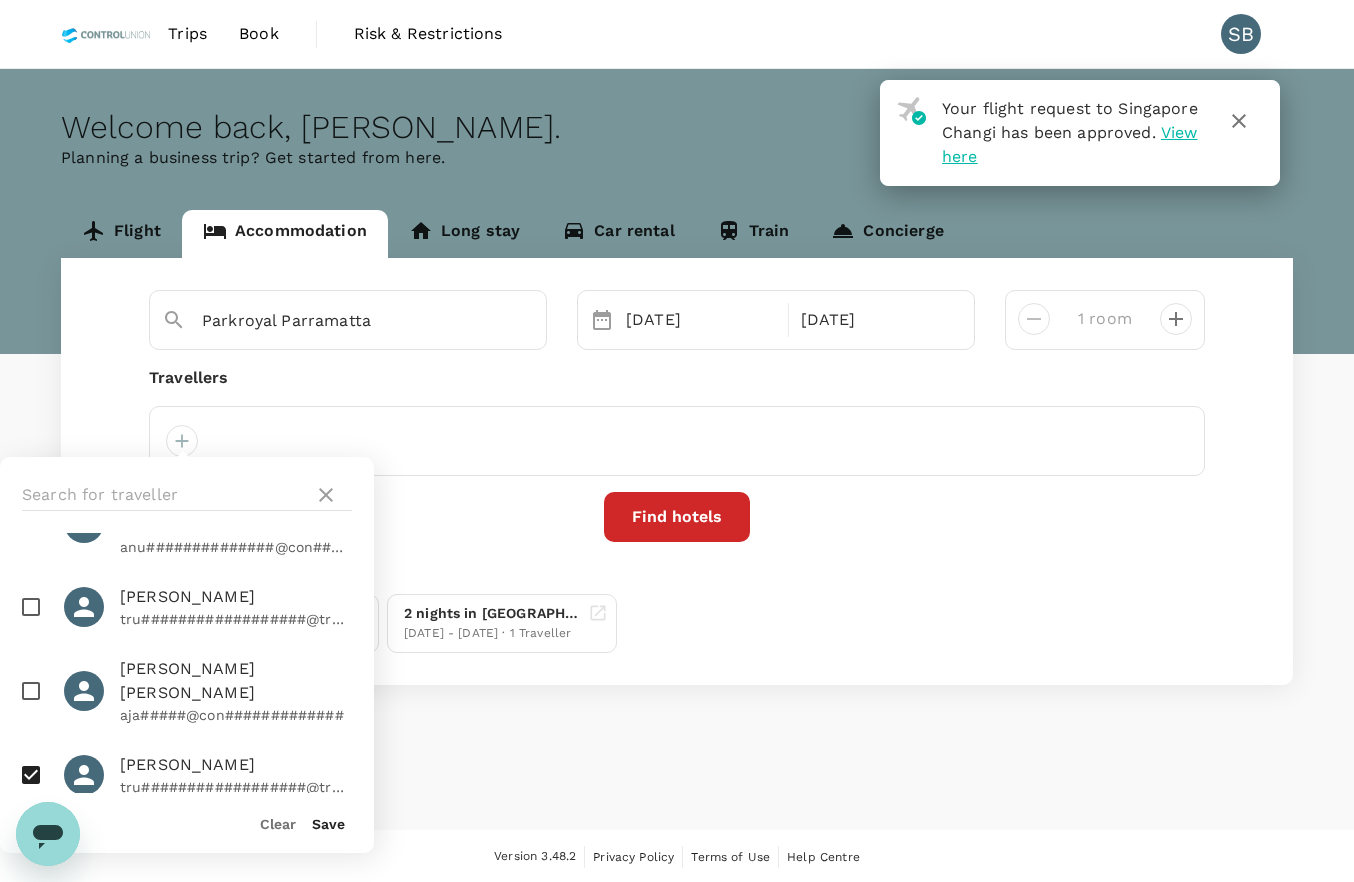 click on "Save" at bounding box center [328, 824] 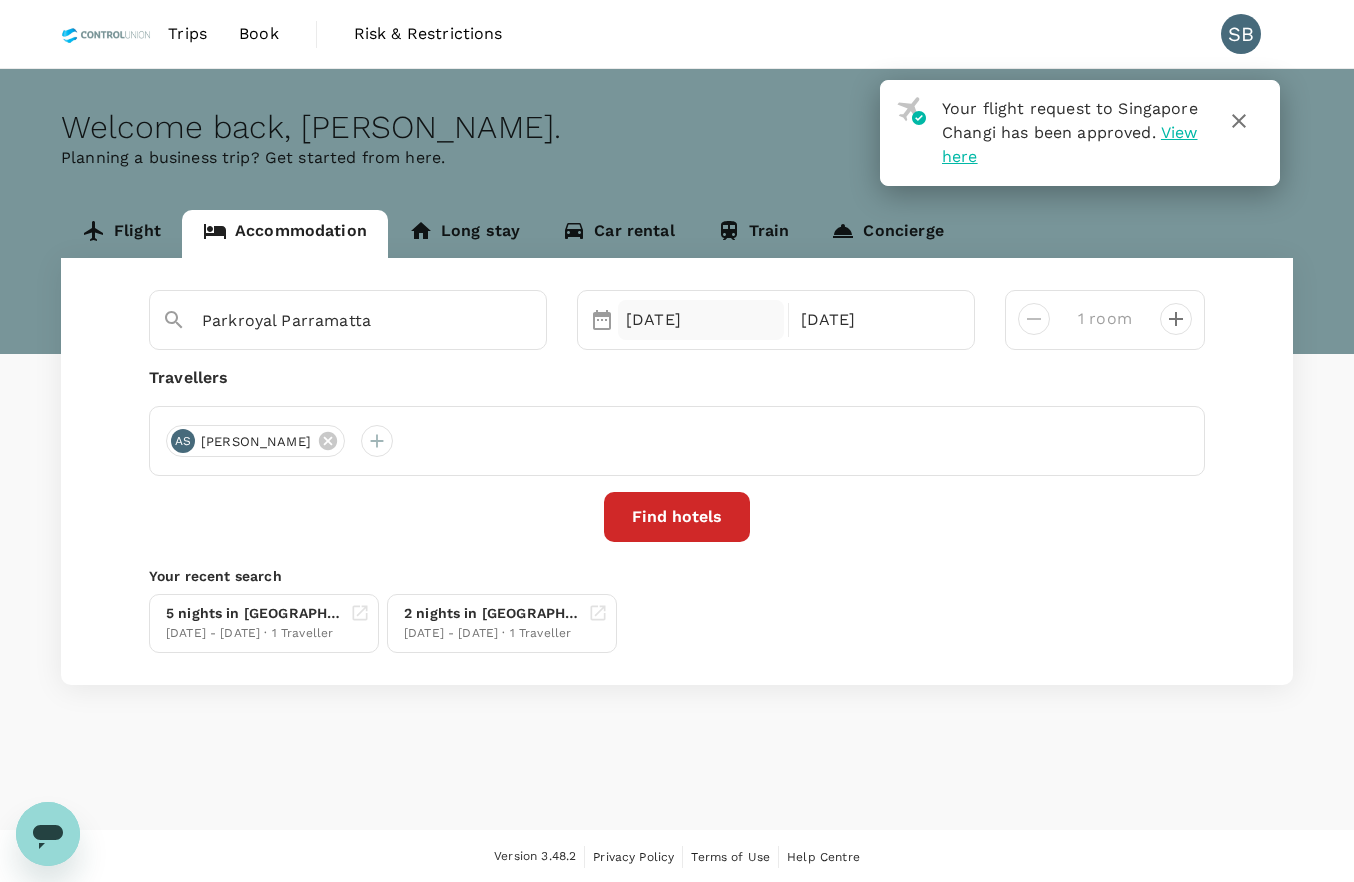 click on "[DATE]" at bounding box center (701, 320) 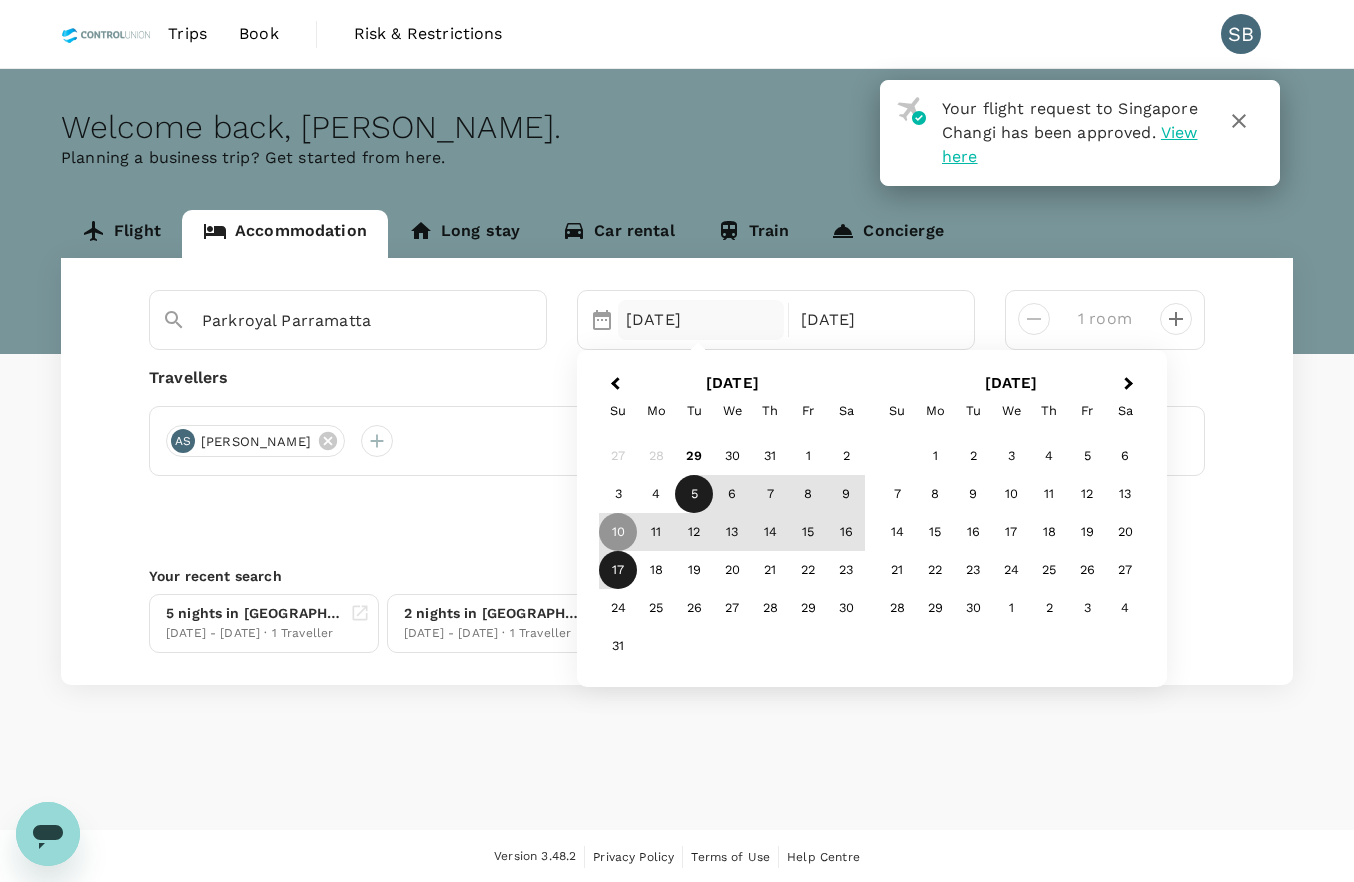 click on "5" at bounding box center [694, 494] 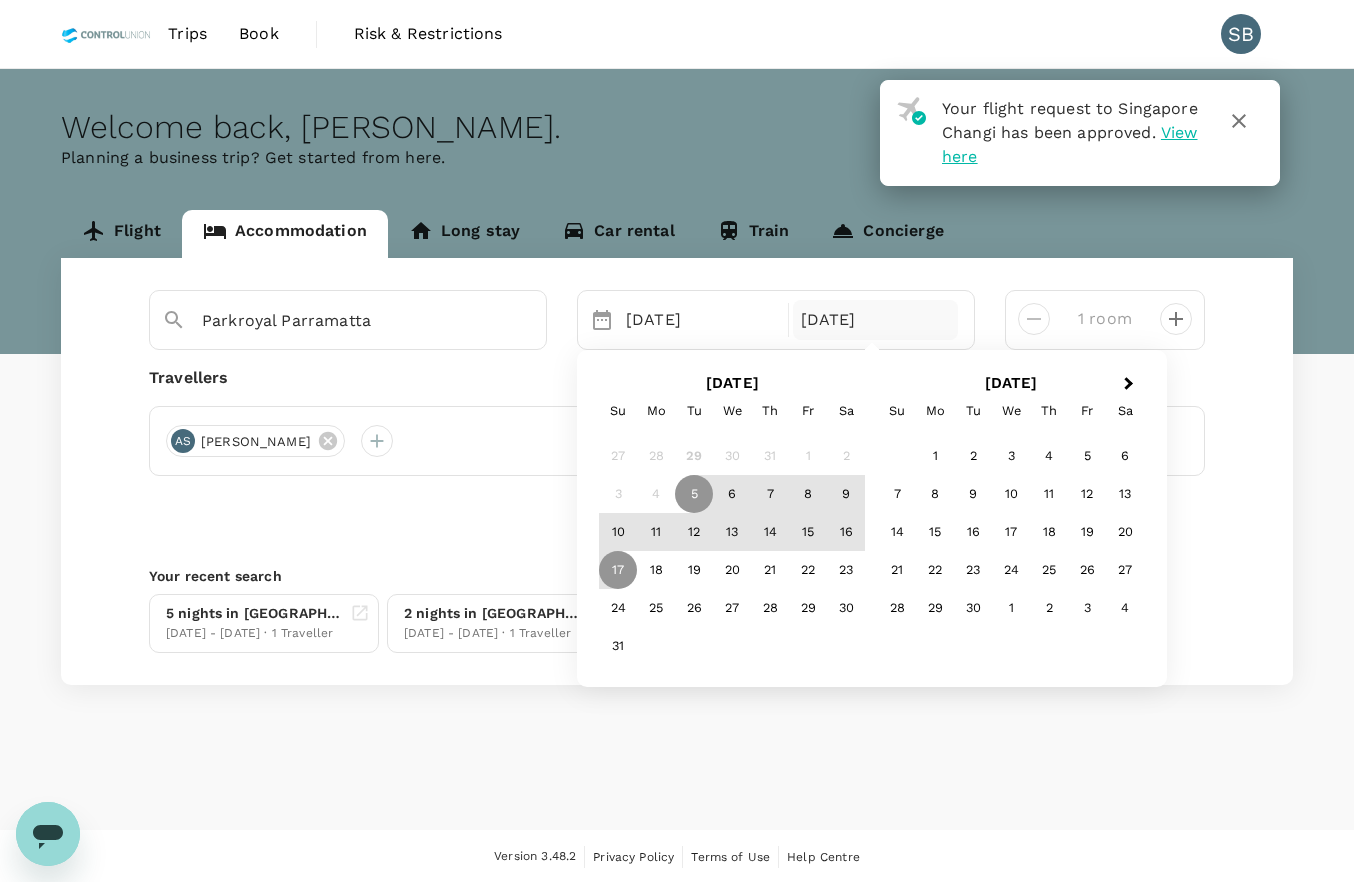 click on "31" at bounding box center [732, 646] 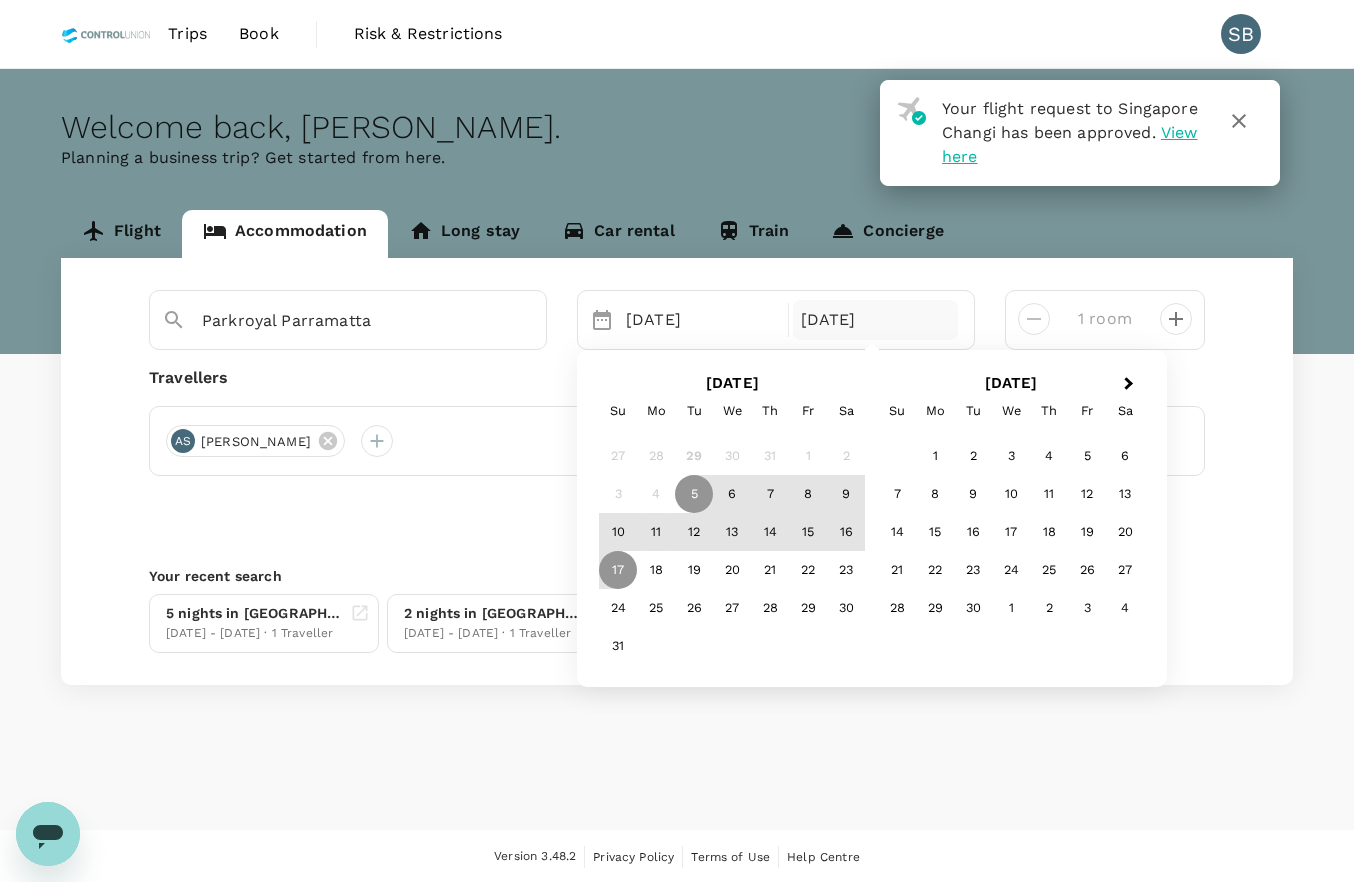 drag, startPoint x: 666, startPoint y: 510, endPoint x: 651, endPoint y: 533, distance: 27.45906 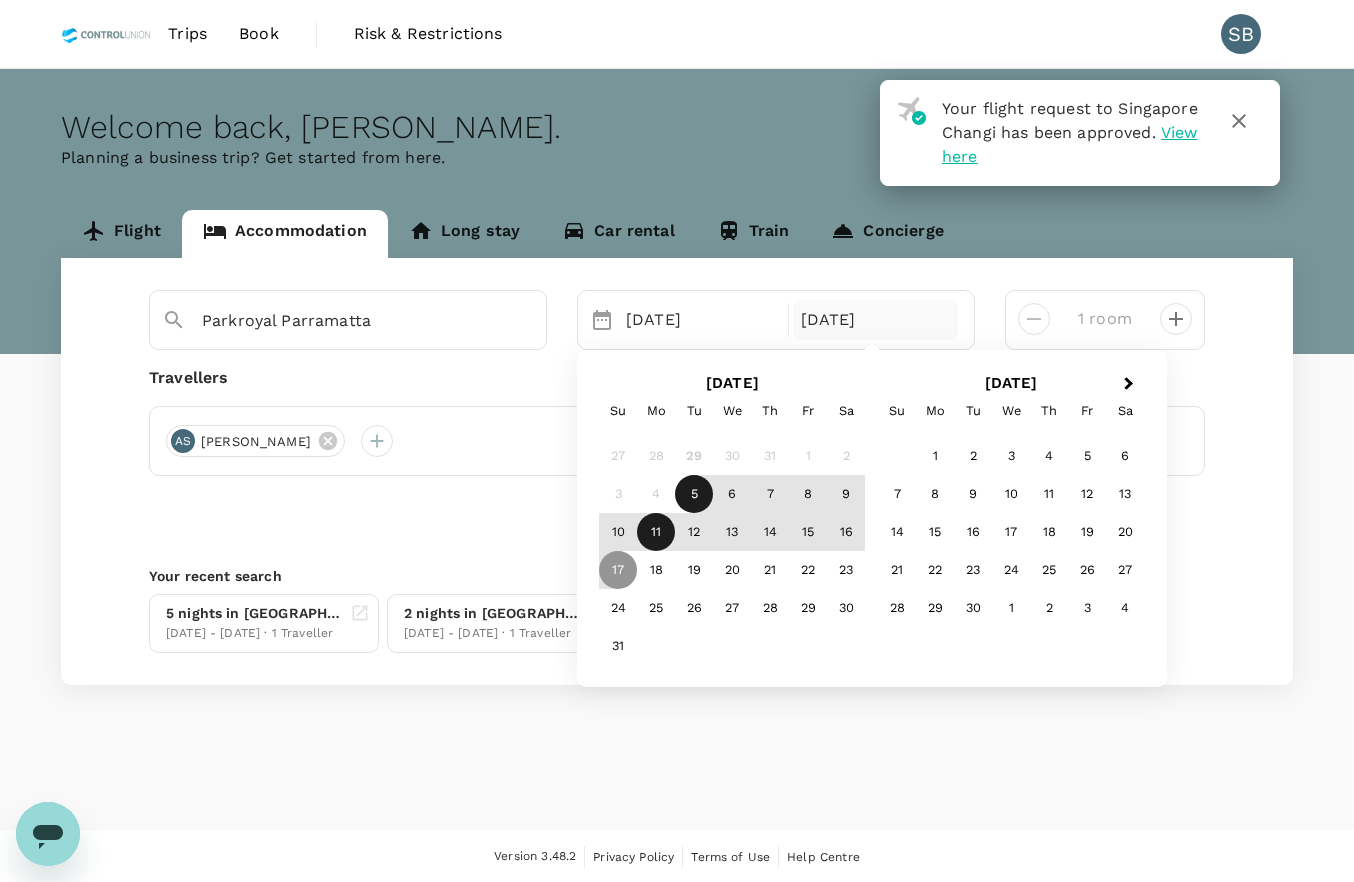 click on "11" at bounding box center [656, 532] 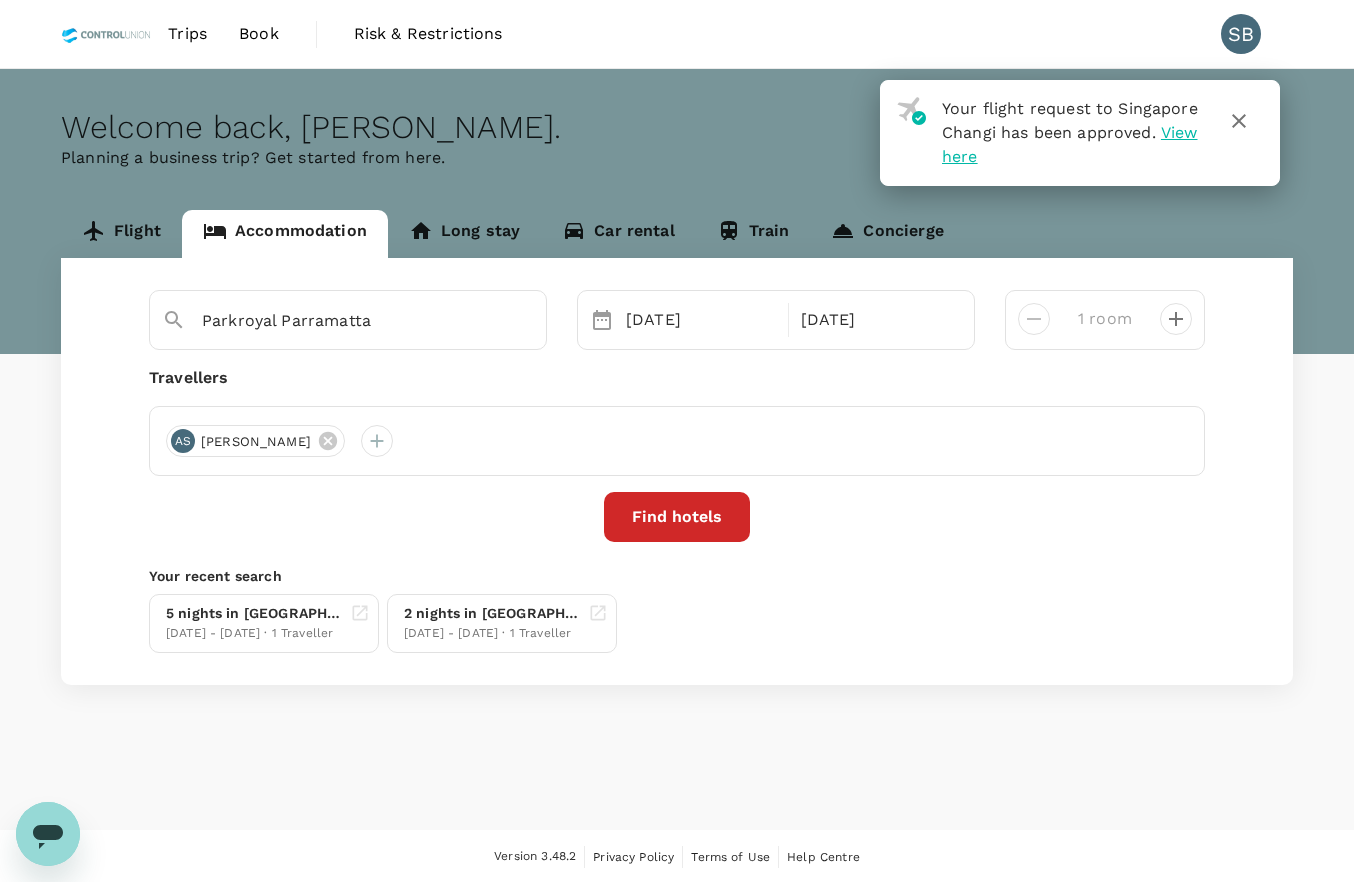 click on "Parkroyal Parramatta Selected date: [DATE] [DATE] Selected date: [DATE] [DATE] 1 room Travellers   AS Ashikin Shafinaz Find hotels Your recent search 5 nights in [GEOGRAPHIC_DATA] [DATE] - [DATE] · 1 Traveller 2 nights in [GEOGRAPHIC_DATA]-belhotel [GEOGRAPHIC_DATA] [DATE] - [DATE] · 1 Traveller" at bounding box center (677, 471) 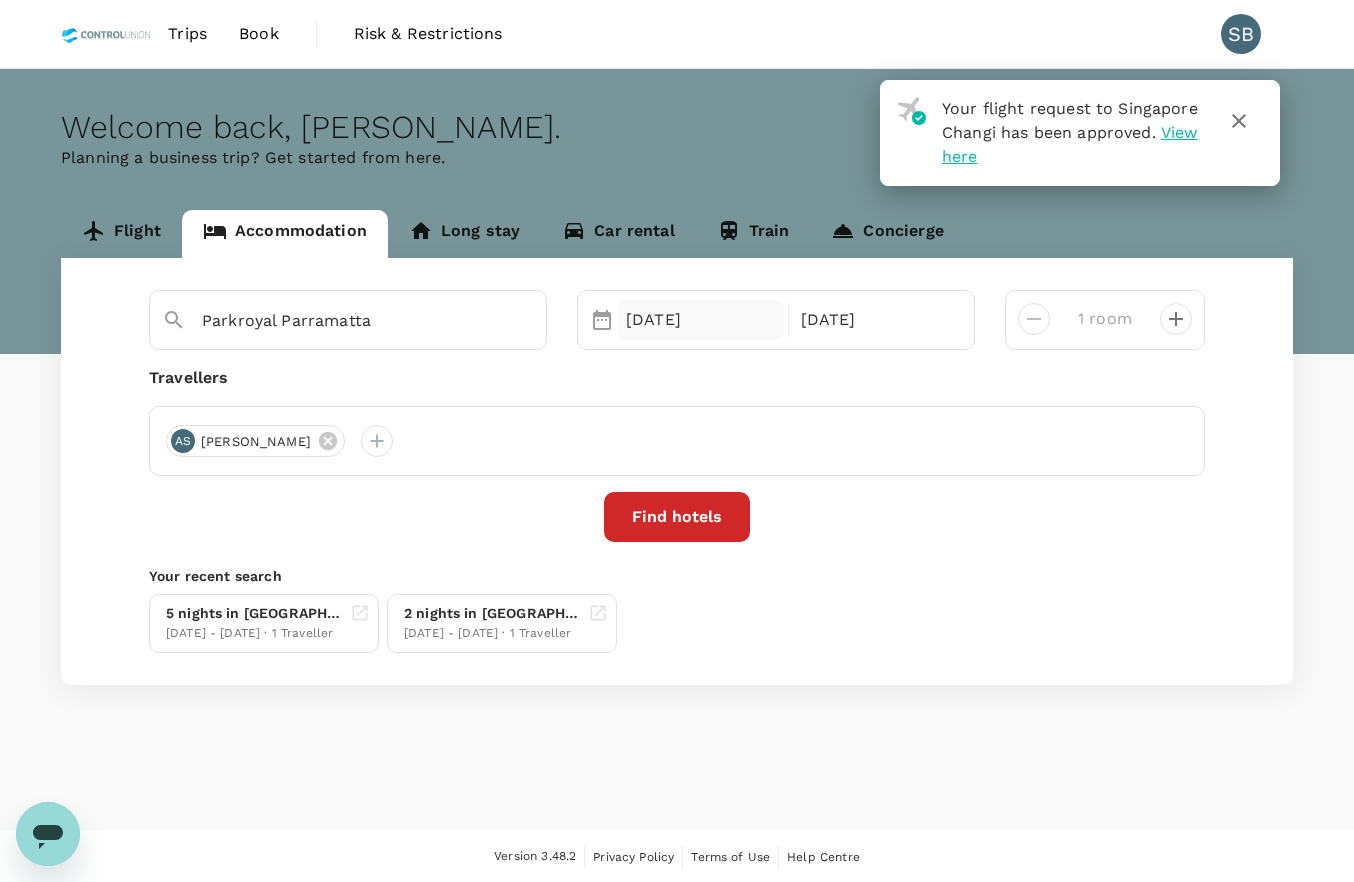 click on "[DATE]" at bounding box center [701, 320] 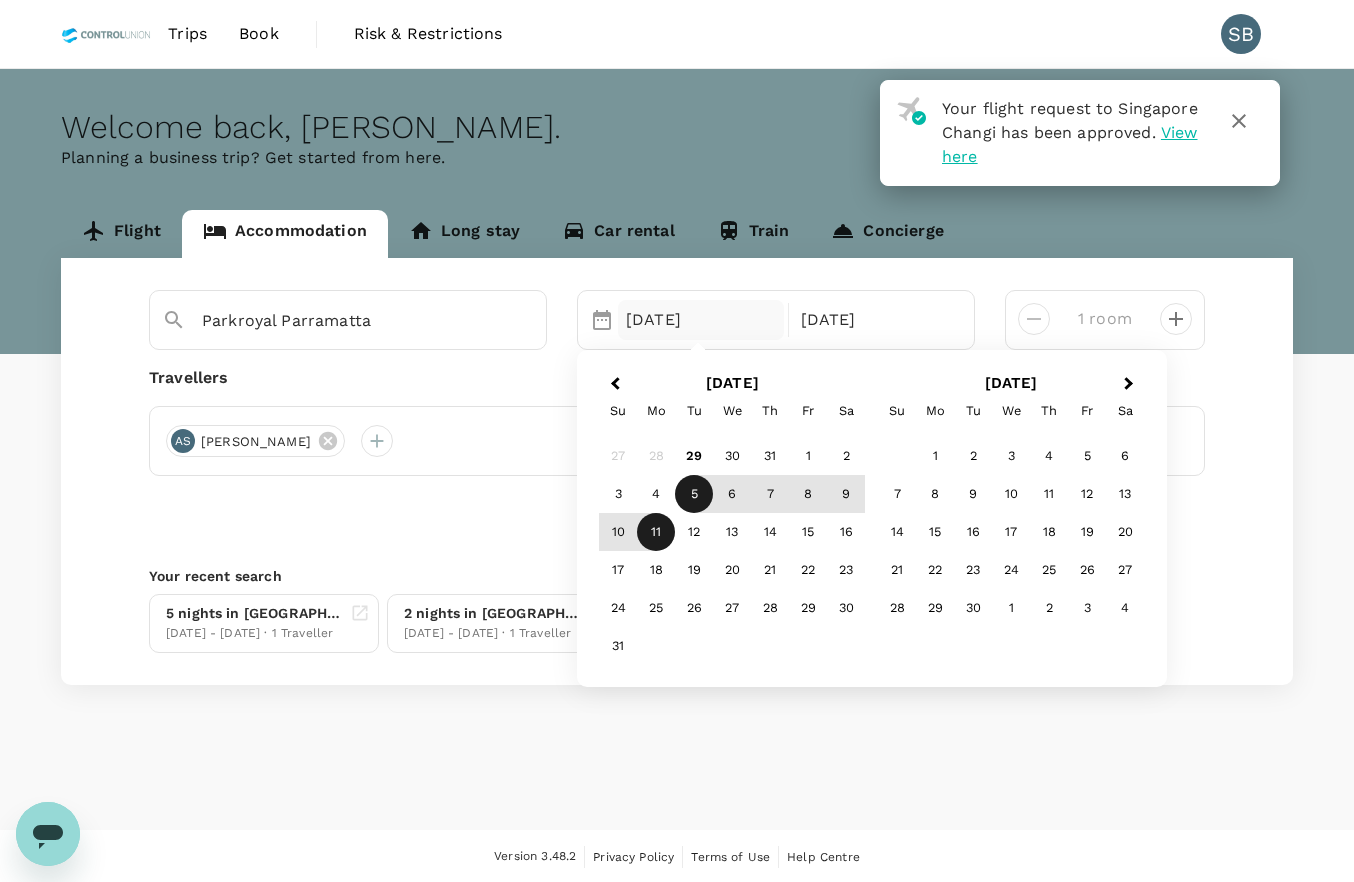 click on "5" at bounding box center (694, 494) 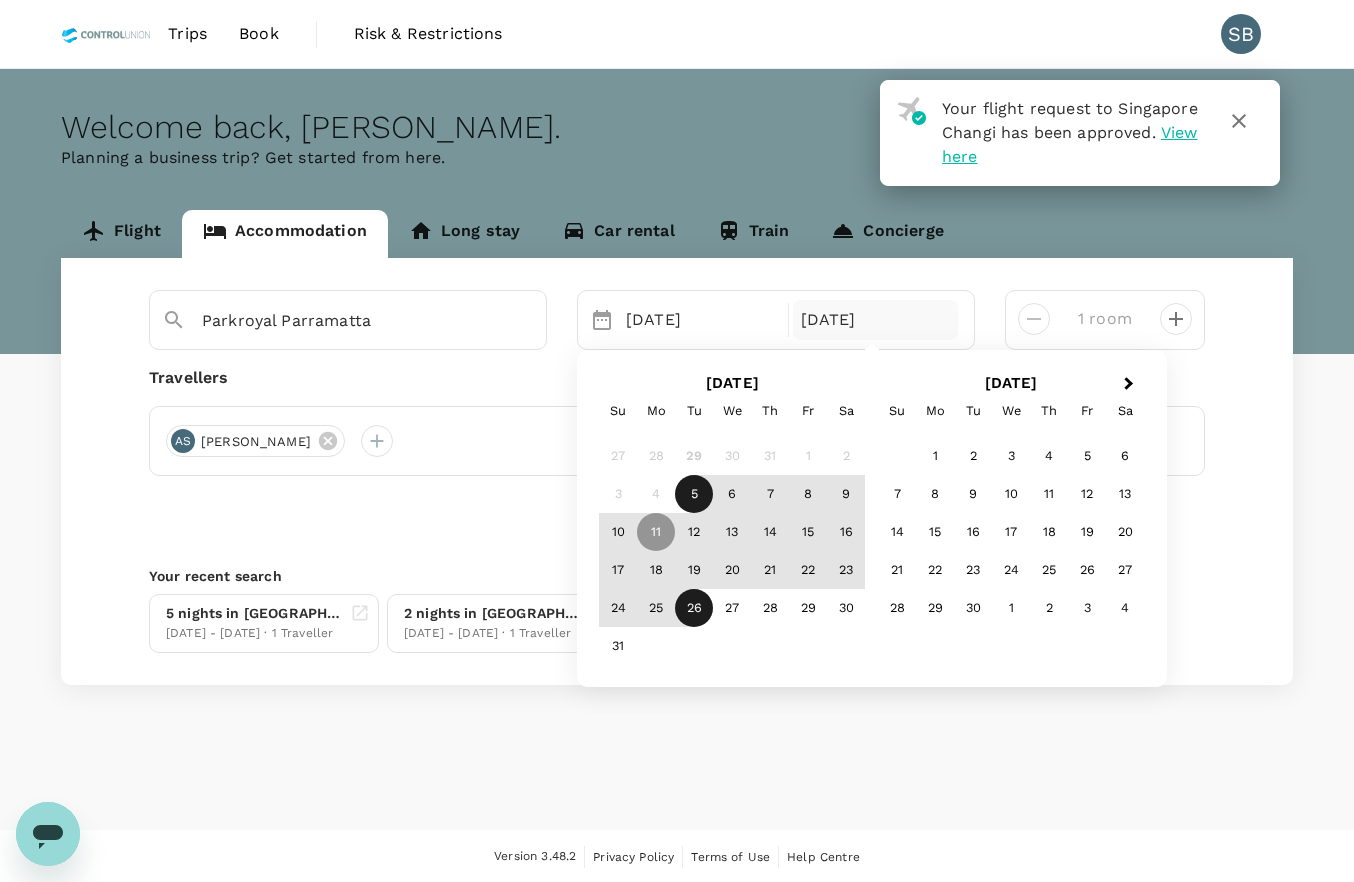 drag, startPoint x: 695, startPoint y: 660, endPoint x: 708, endPoint y: 606, distance: 55.542778 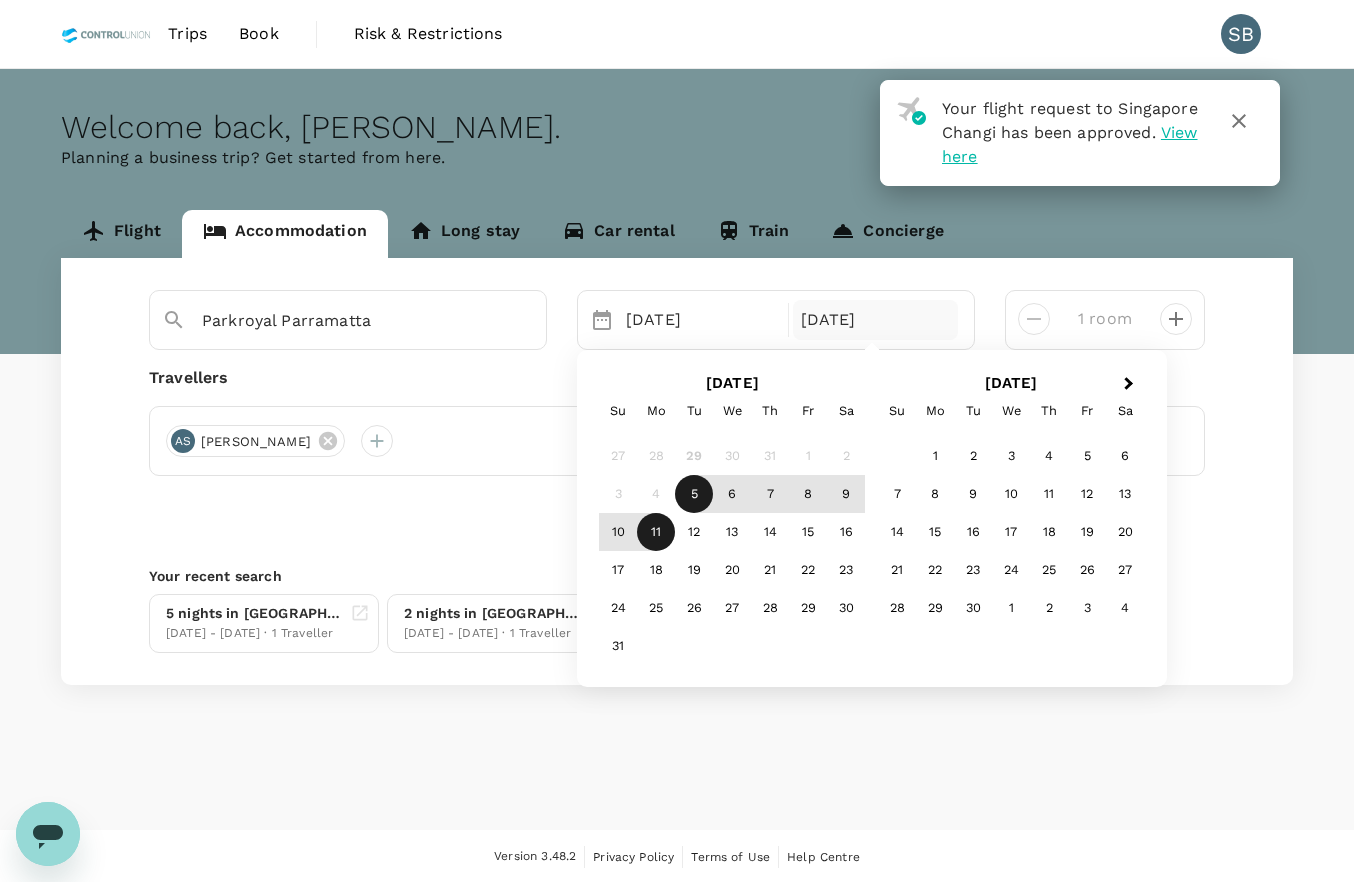 click on "28" at bounding box center (656, 456) 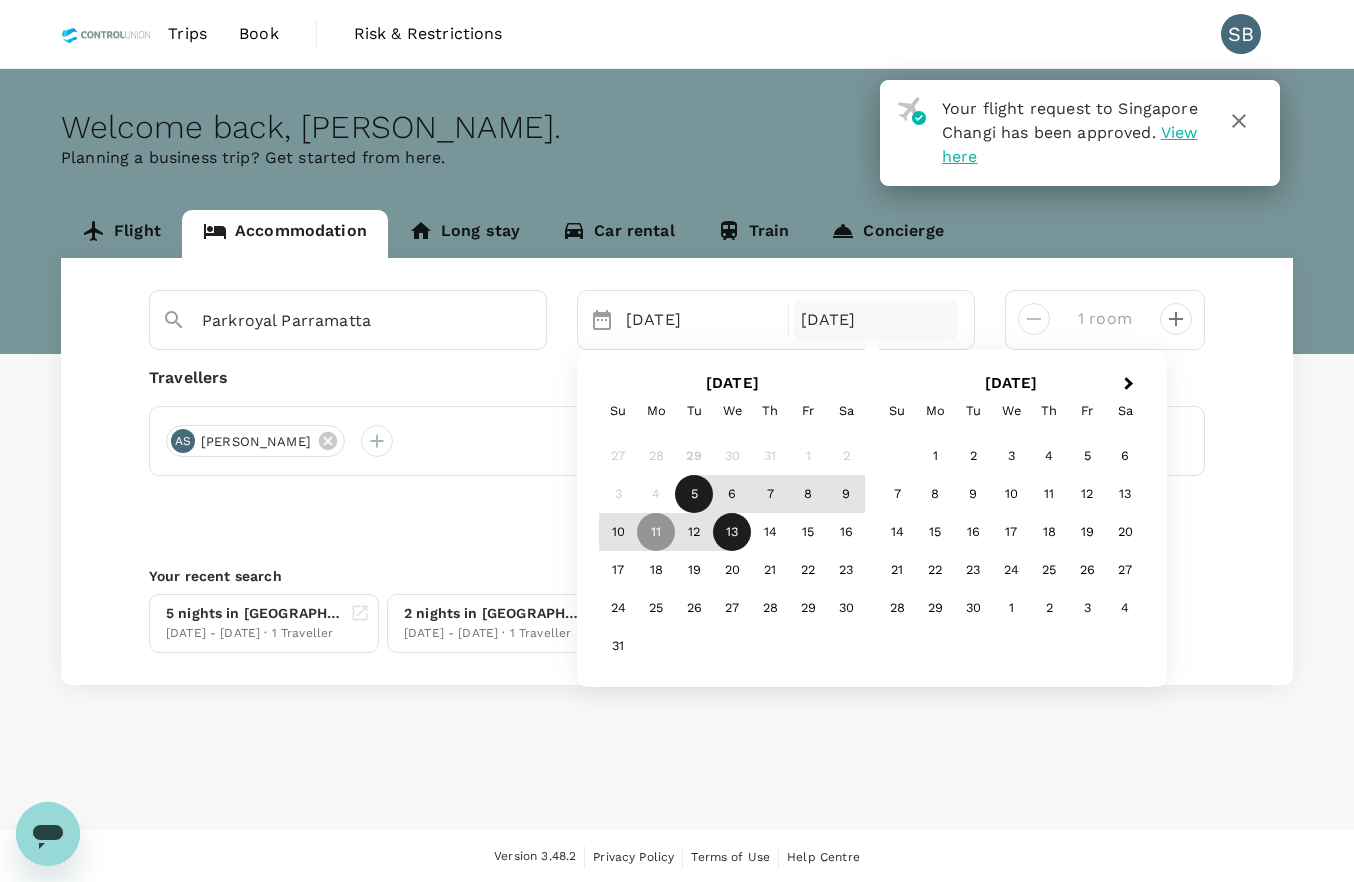 click on "13" at bounding box center (732, 532) 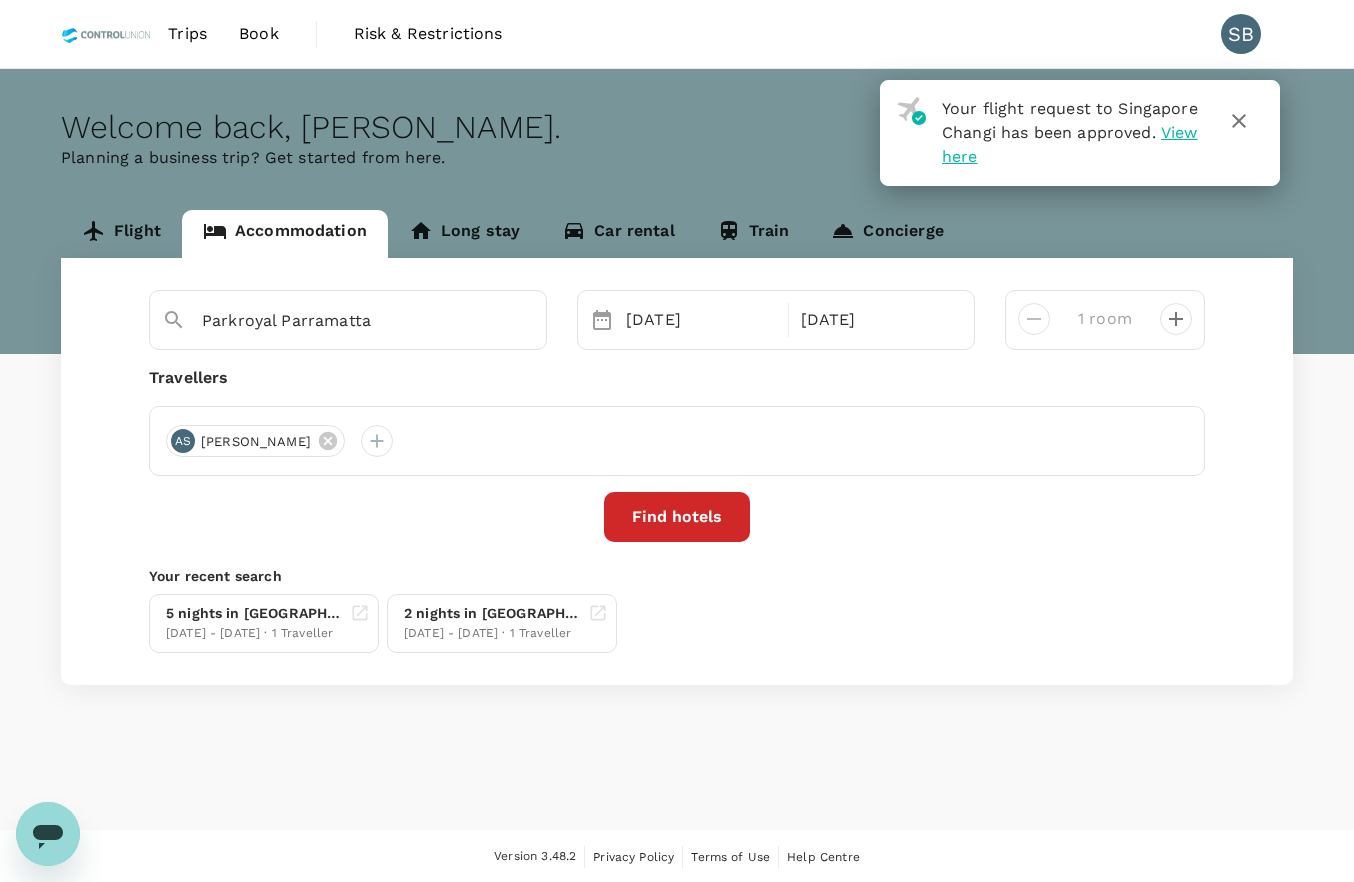 click on "Selected date: [DATE] [DATE] Selected date: [DATE] [DATE]" at bounding box center (776, 320) 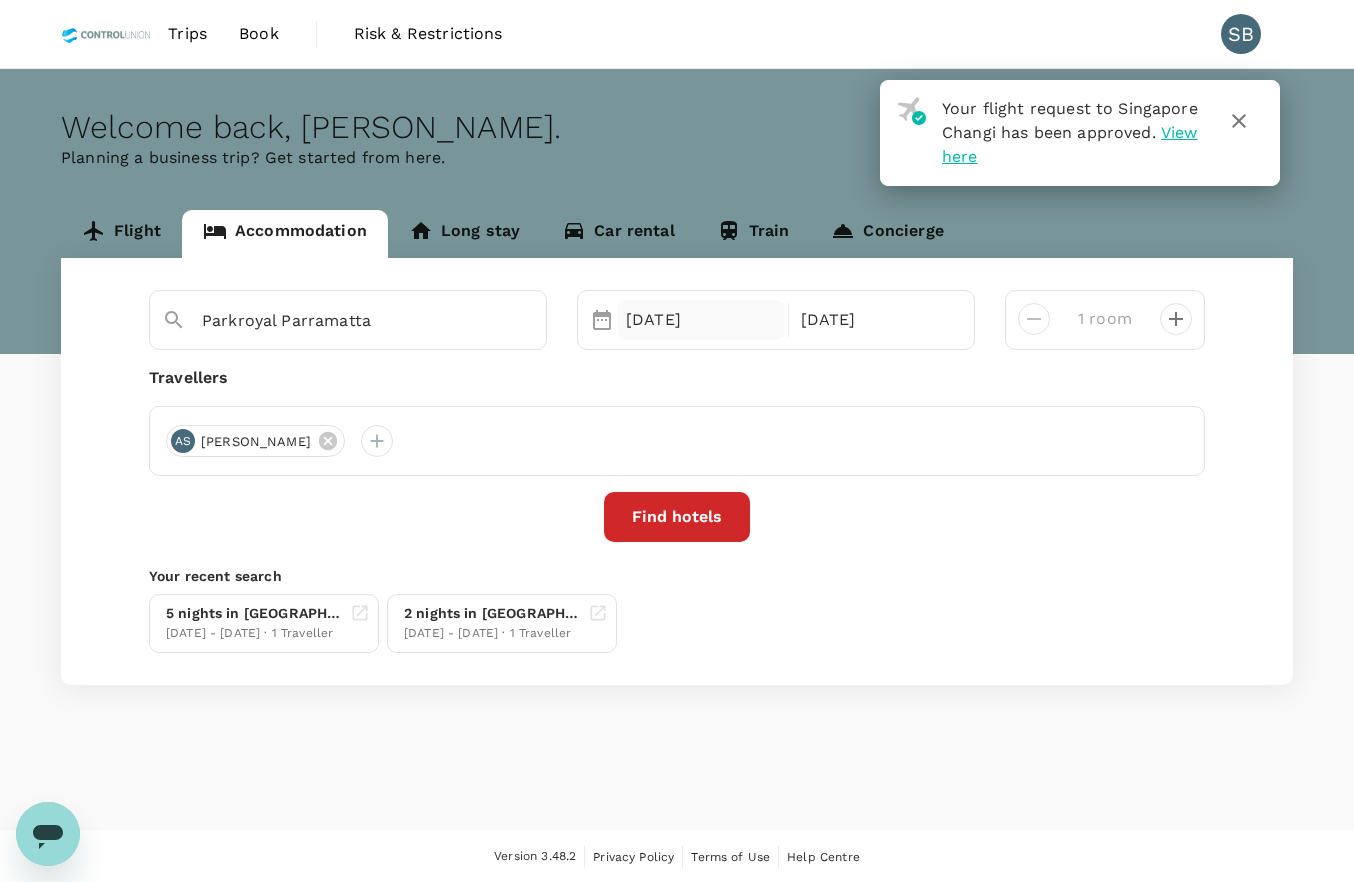 click on "[DATE]" at bounding box center [701, 320] 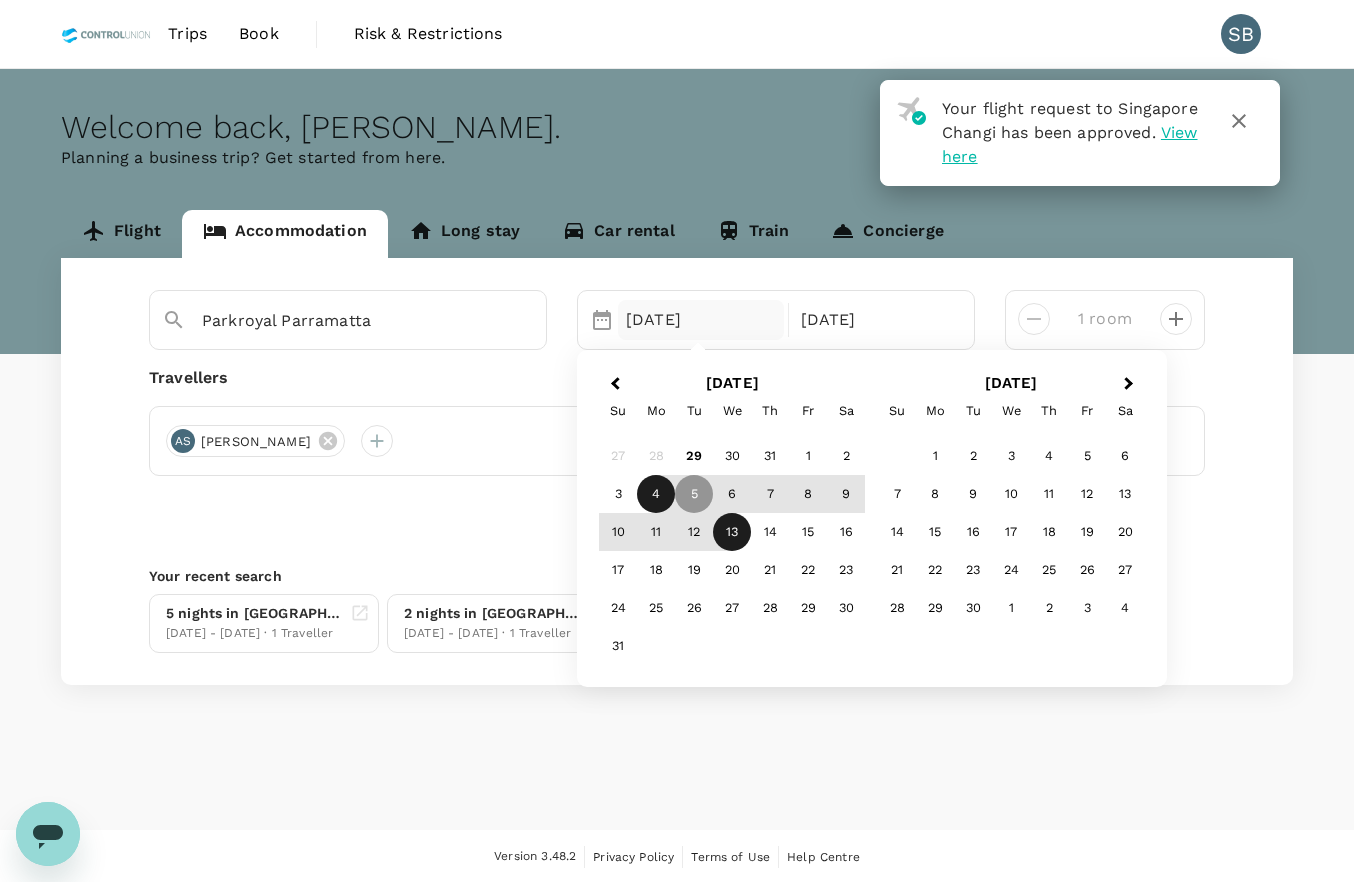 click on "4" at bounding box center (656, 494) 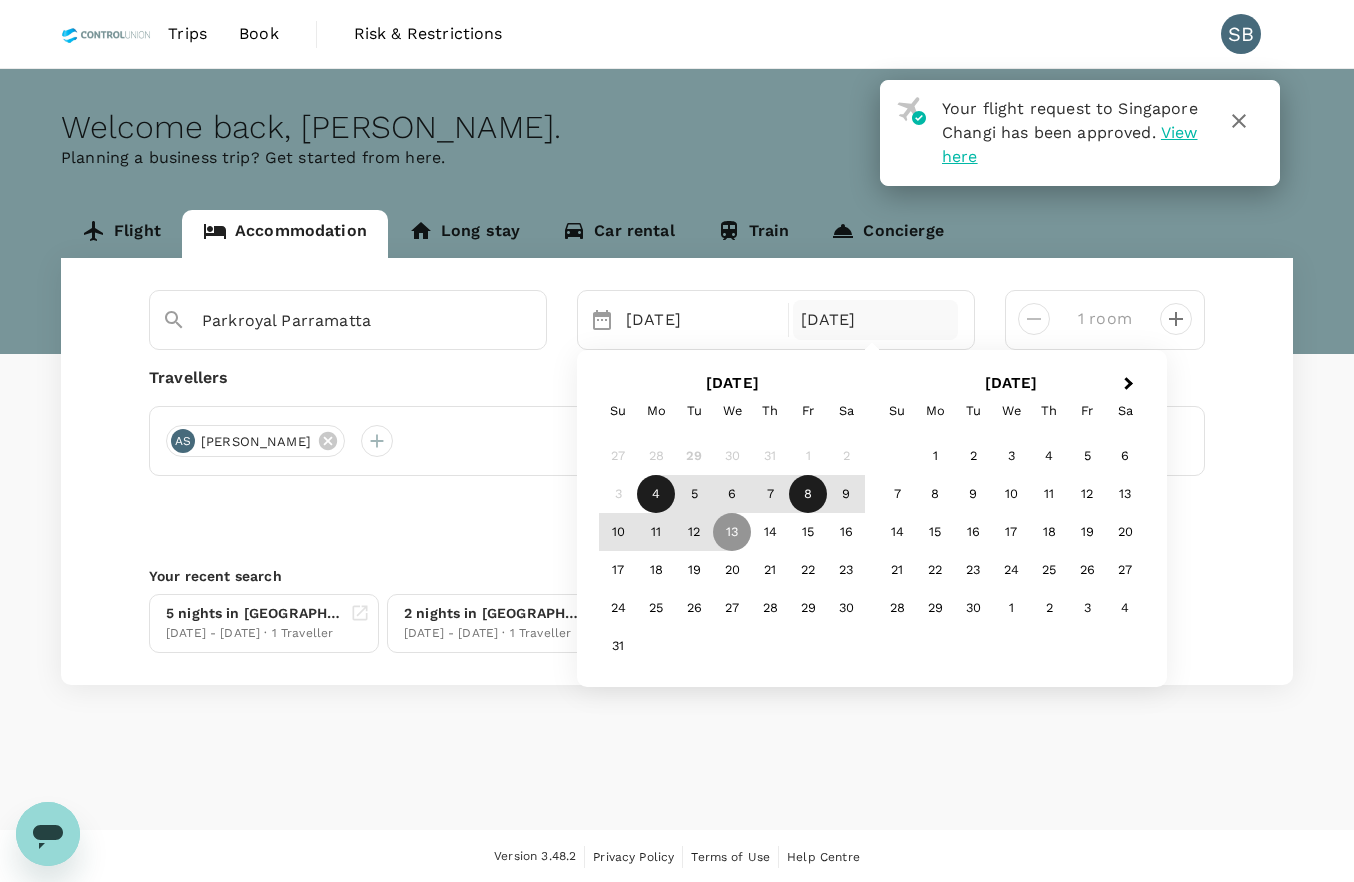 click on "8" at bounding box center [808, 494] 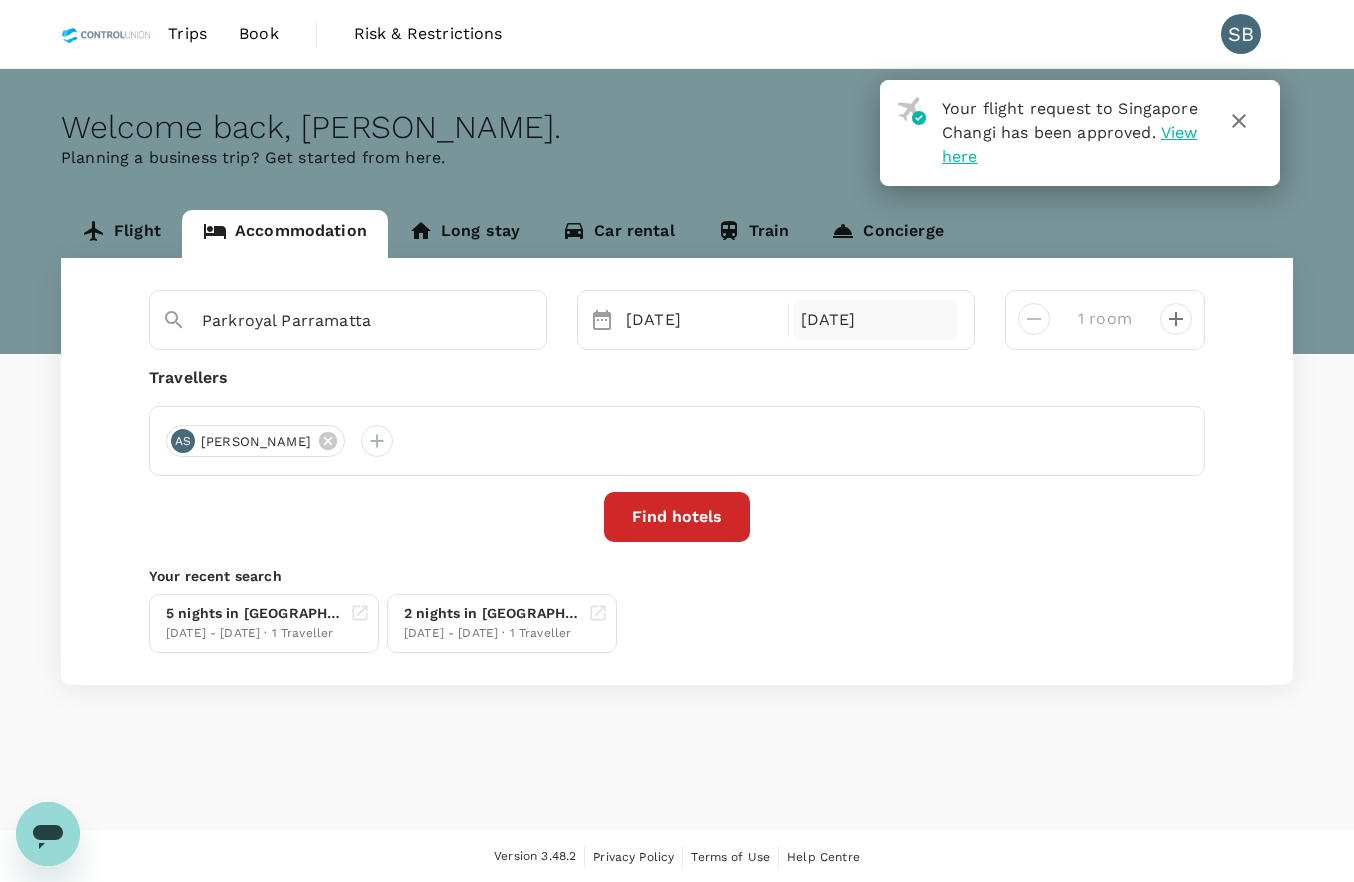 click on "[DATE]" at bounding box center (876, 320) 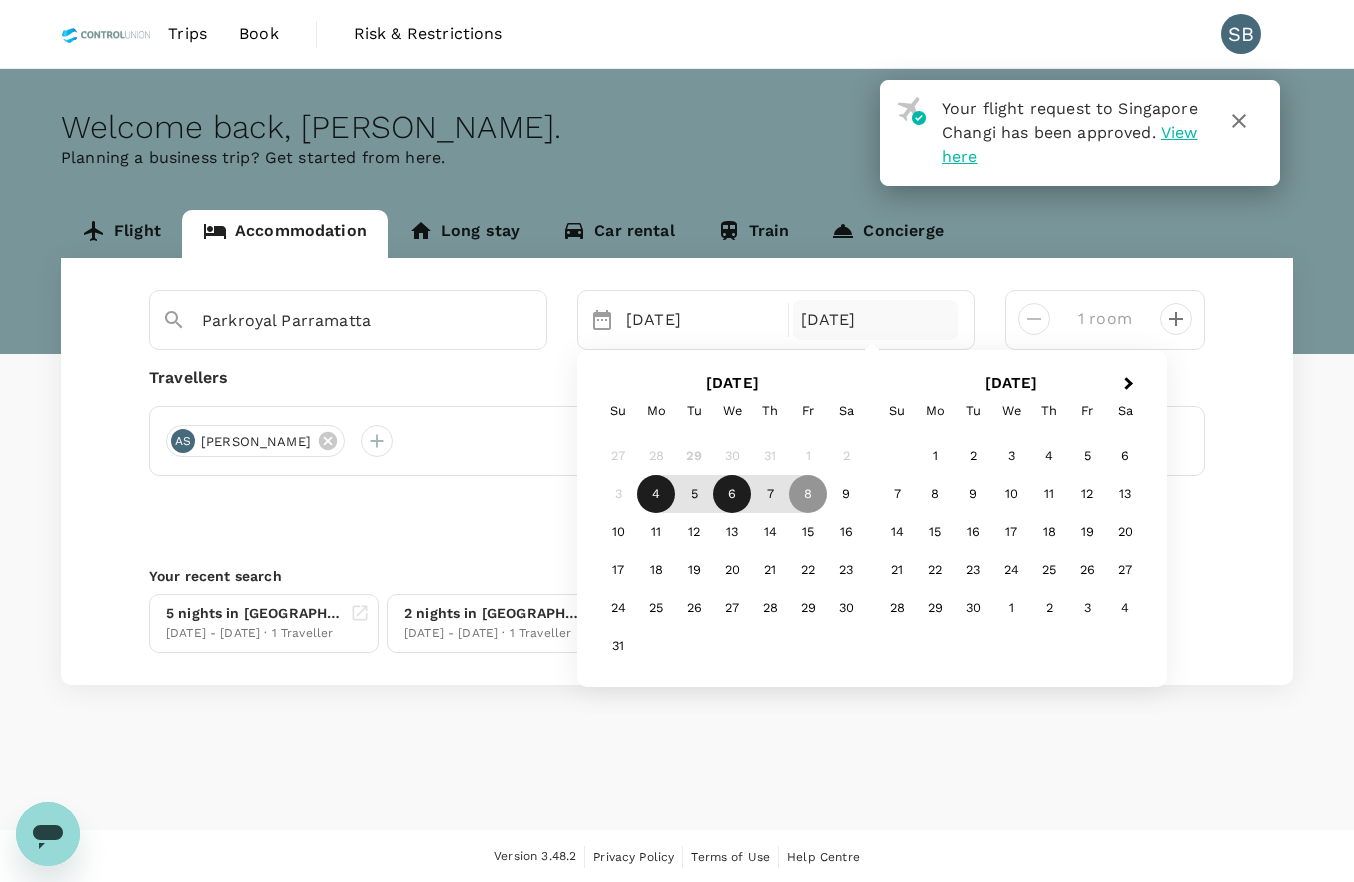 click on "6" at bounding box center [732, 494] 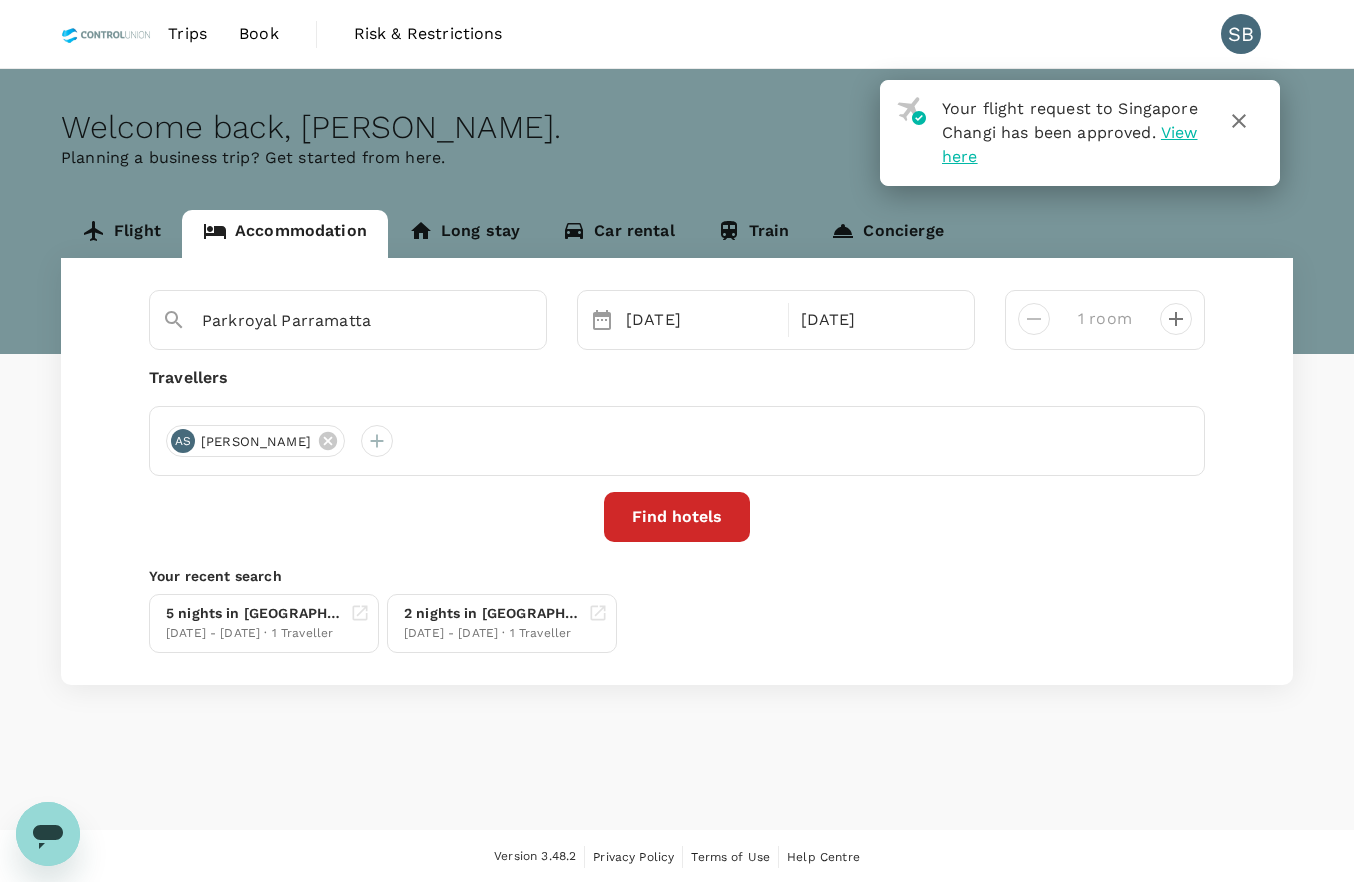 click on "Parkroyal Parramatta Selected date: [DATE] [DATE] Selected date: [DATE] [DATE] 1 room Travellers   AS Ashikin Shafinaz Find hotels Your recent search 5 nights in [GEOGRAPHIC_DATA] [DATE] - [DATE] · 1 Traveller 2 nights in [GEOGRAPHIC_DATA]-belhotel [GEOGRAPHIC_DATA] [DATE] - [DATE] · 1 Traveller" at bounding box center [677, 471] 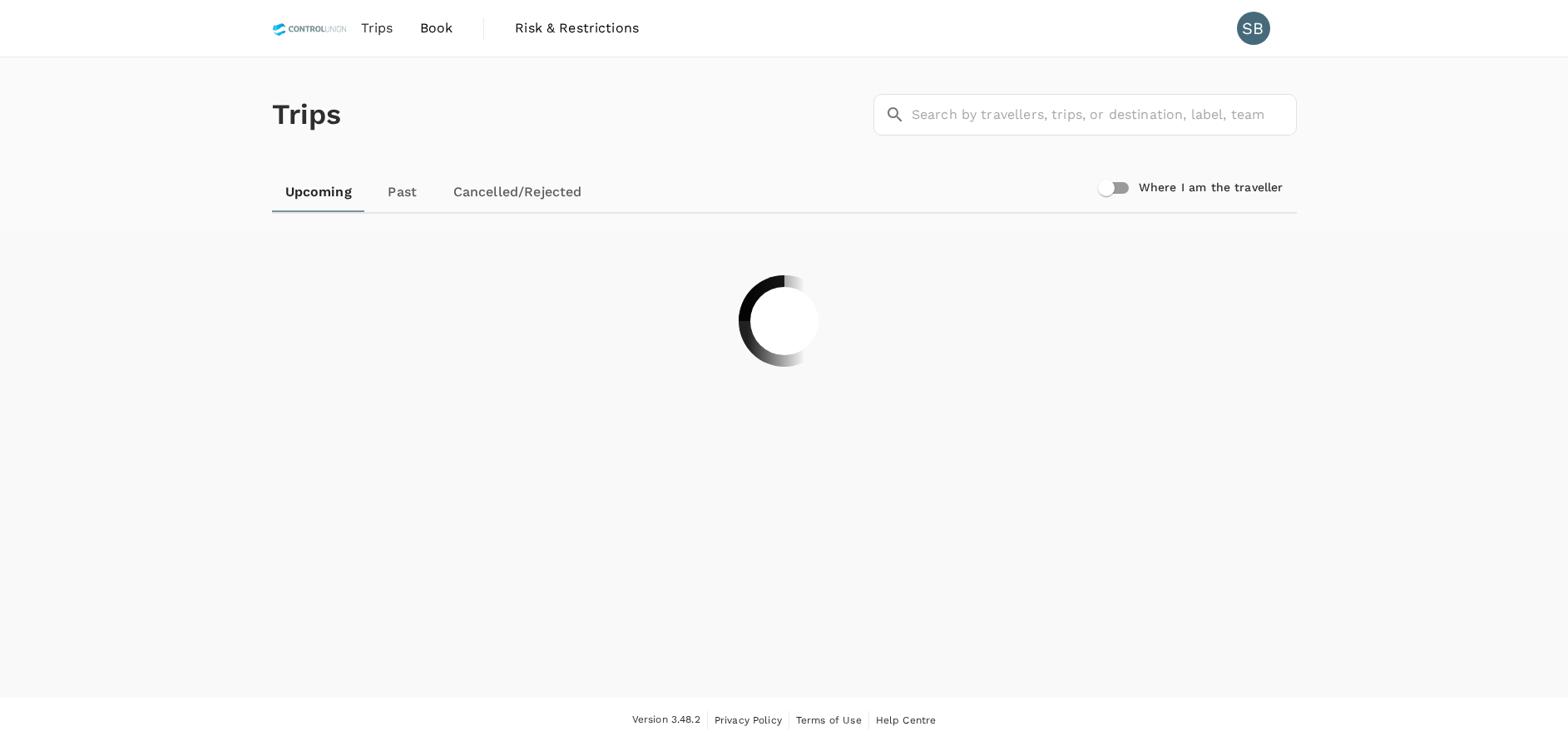 scroll, scrollTop: 0, scrollLeft: 0, axis: both 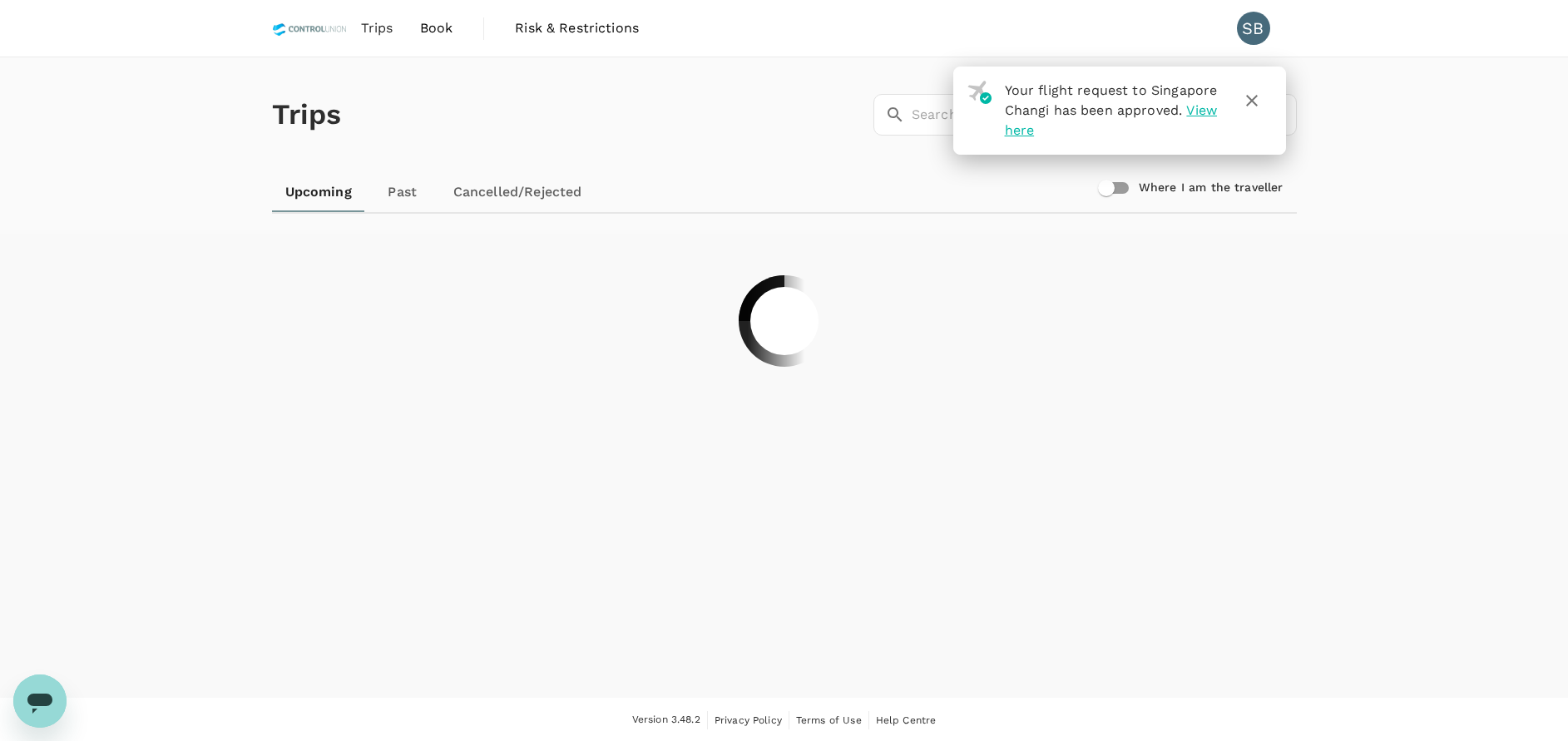 click 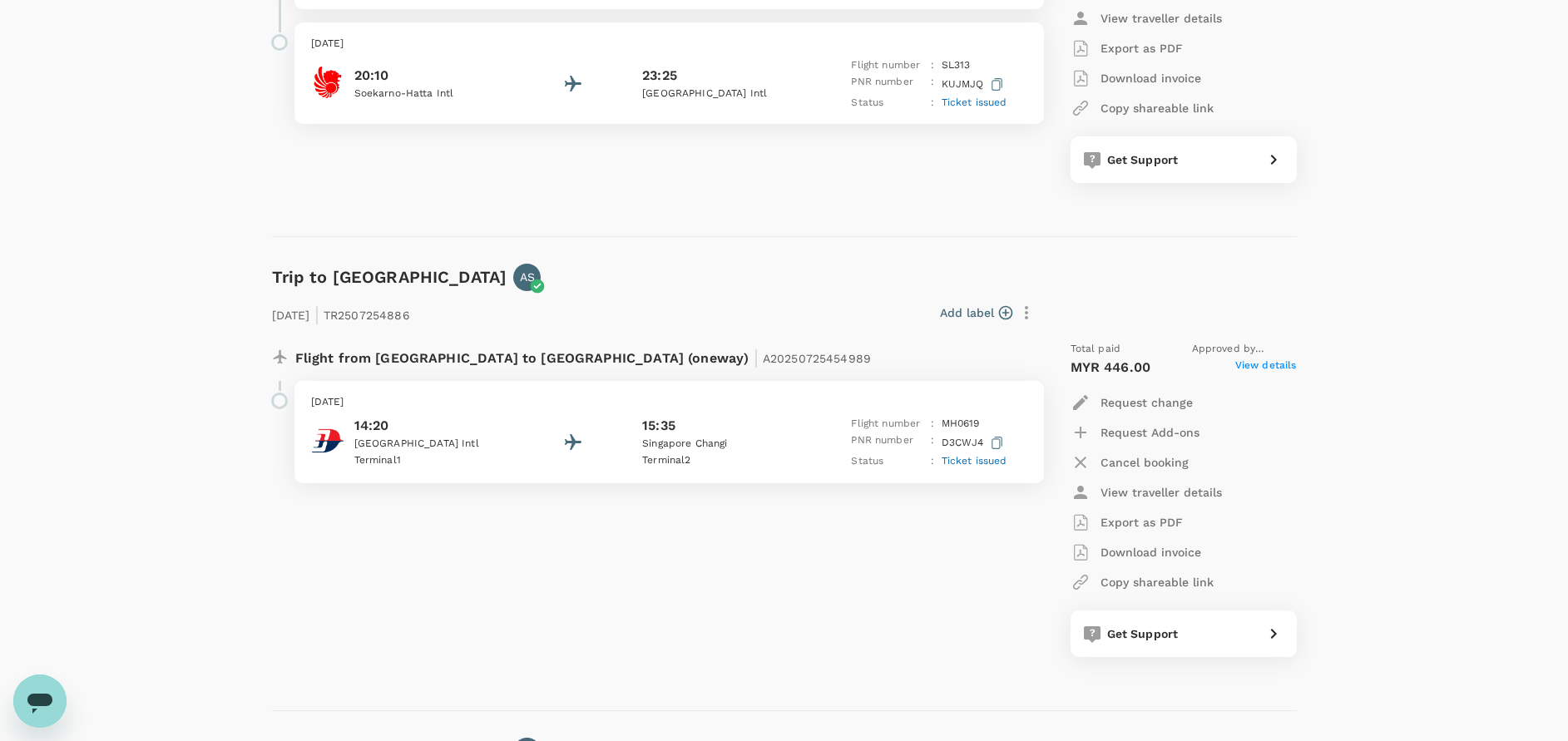 scroll, scrollTop: 915, scrollLeft: 0, axis: vertical 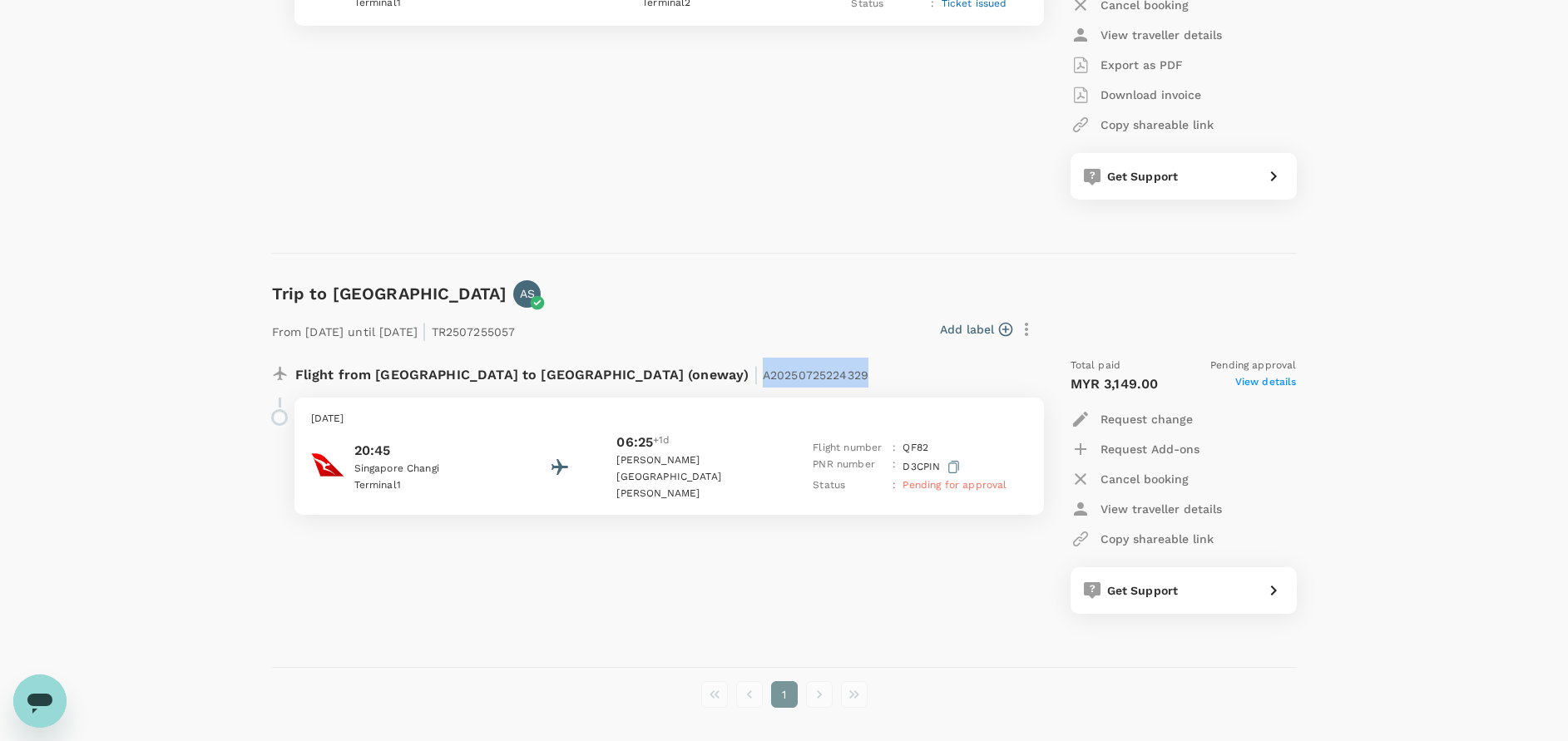 drag, startPoint x: 723, startPoint y: 385, endPoint x: 599, endPoint y: 388, distance: 124.0363 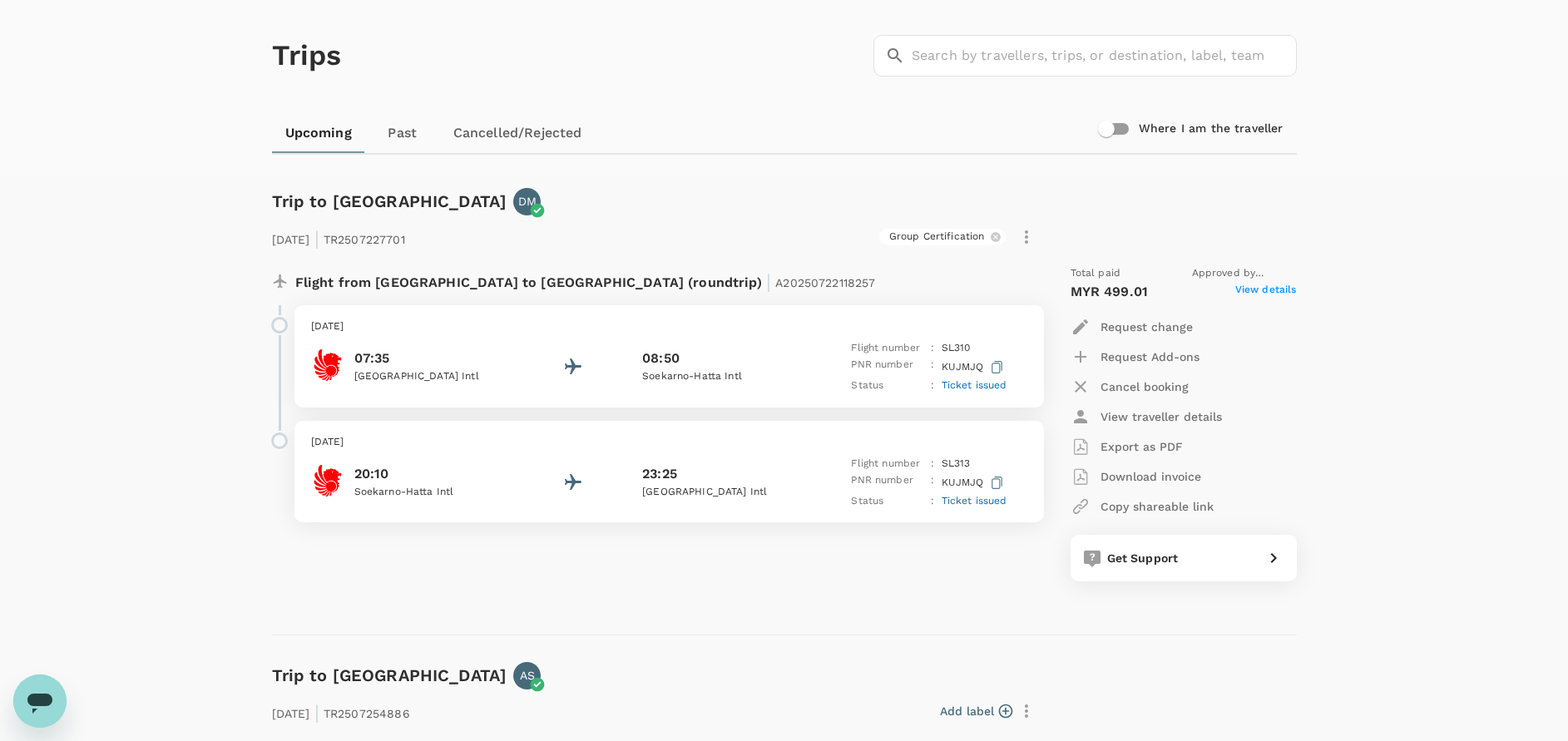 scroll, scrollTop: 0, scrollLeft: 0, axis: both 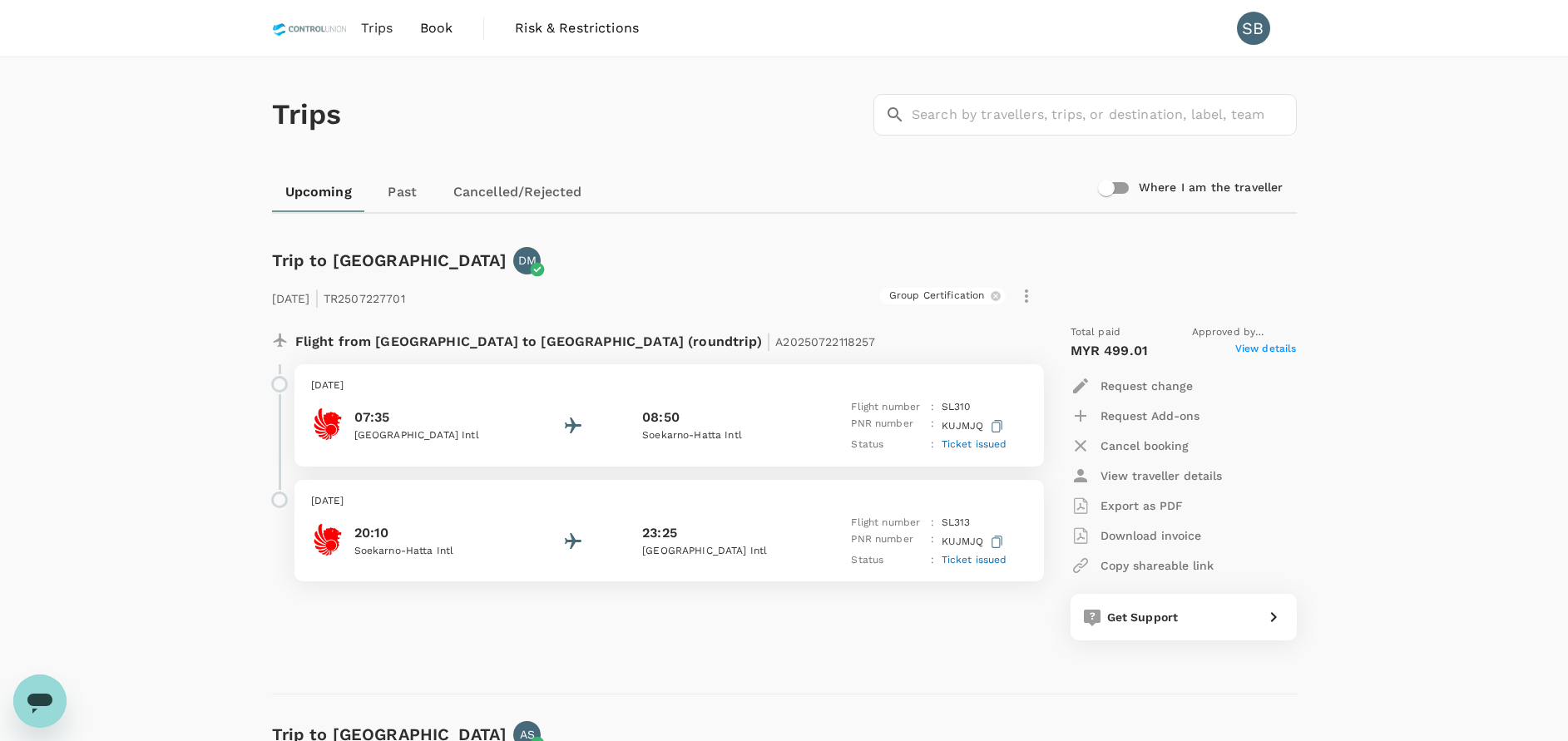 click at bounding box center (309, 28) 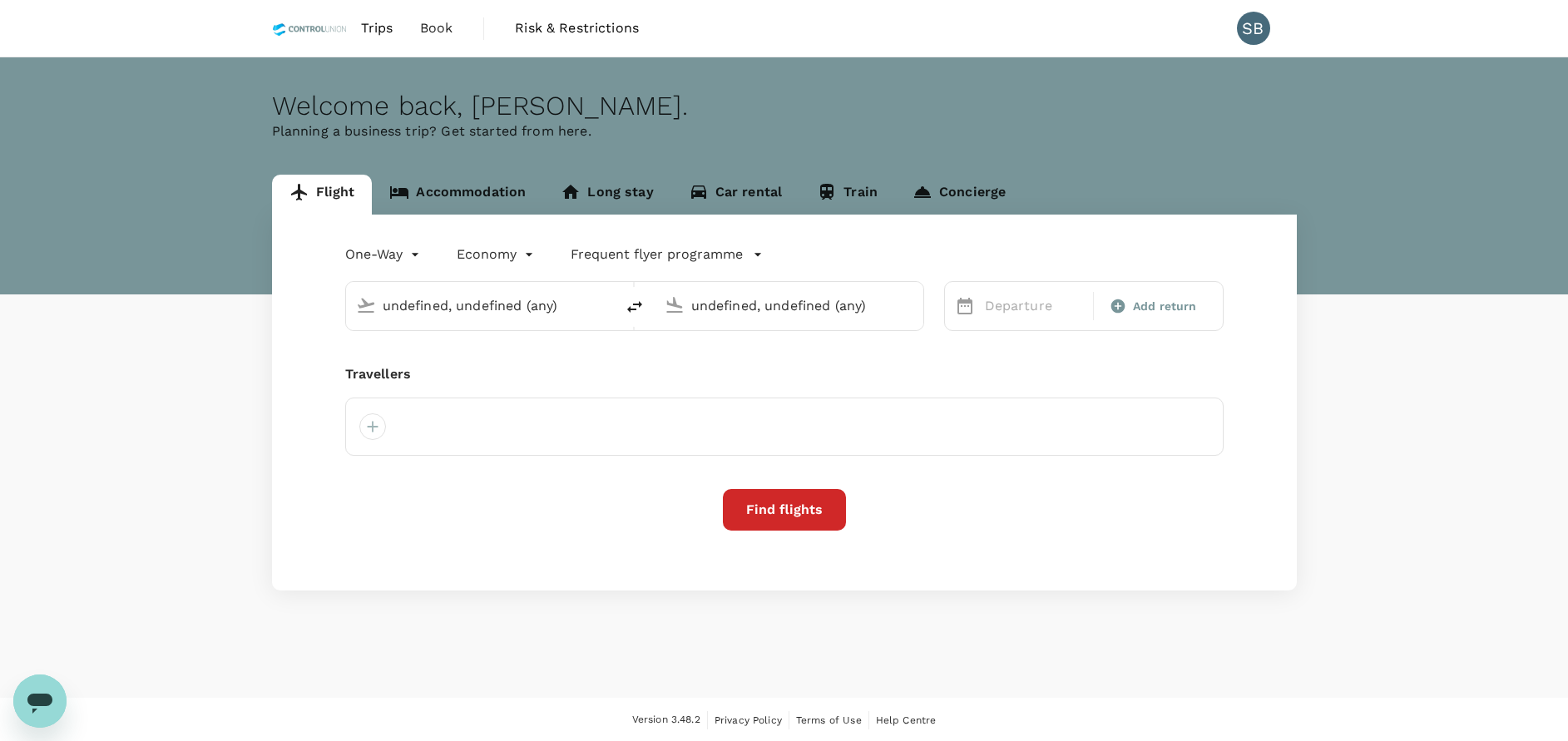 type on "Singapore Changi (SIN)" 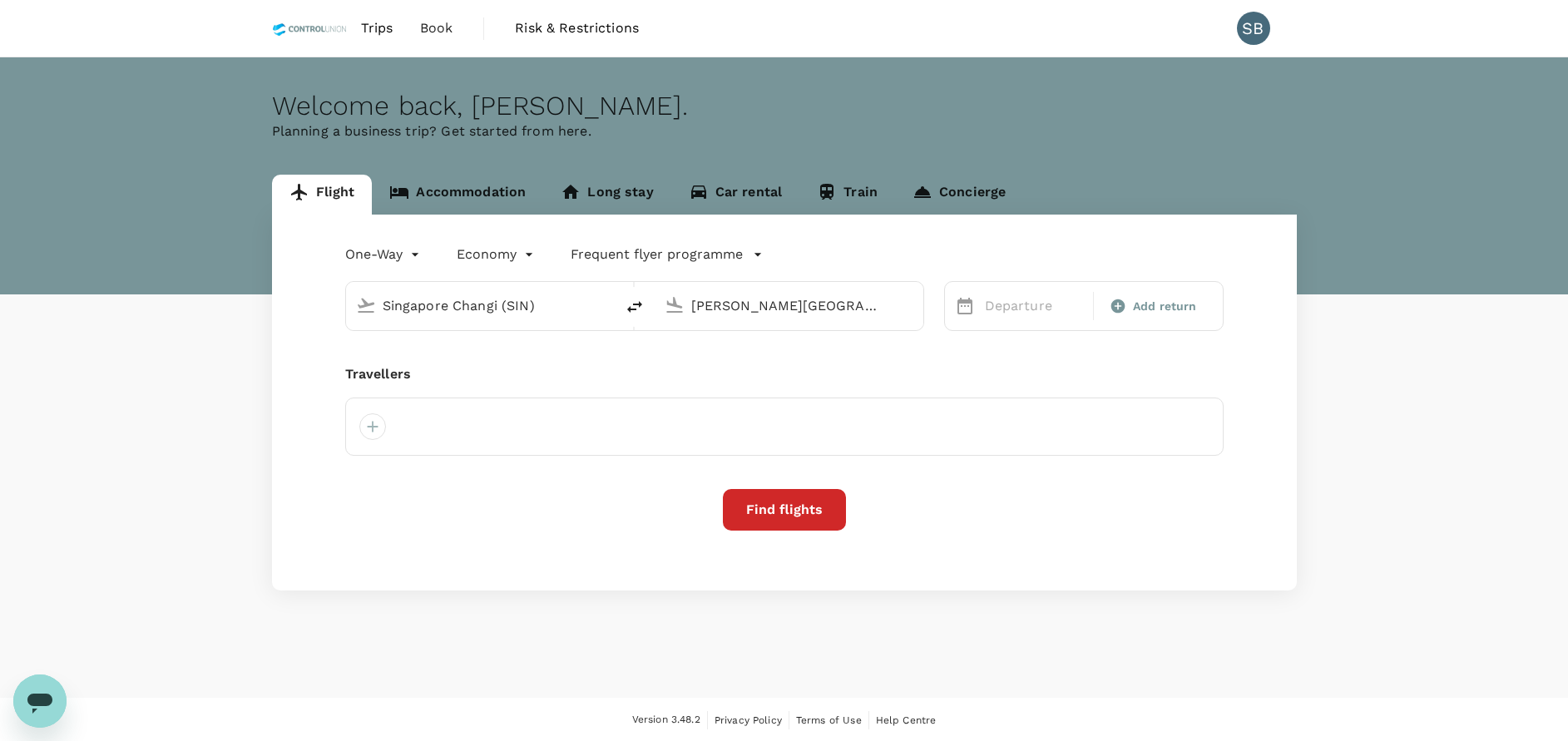 type 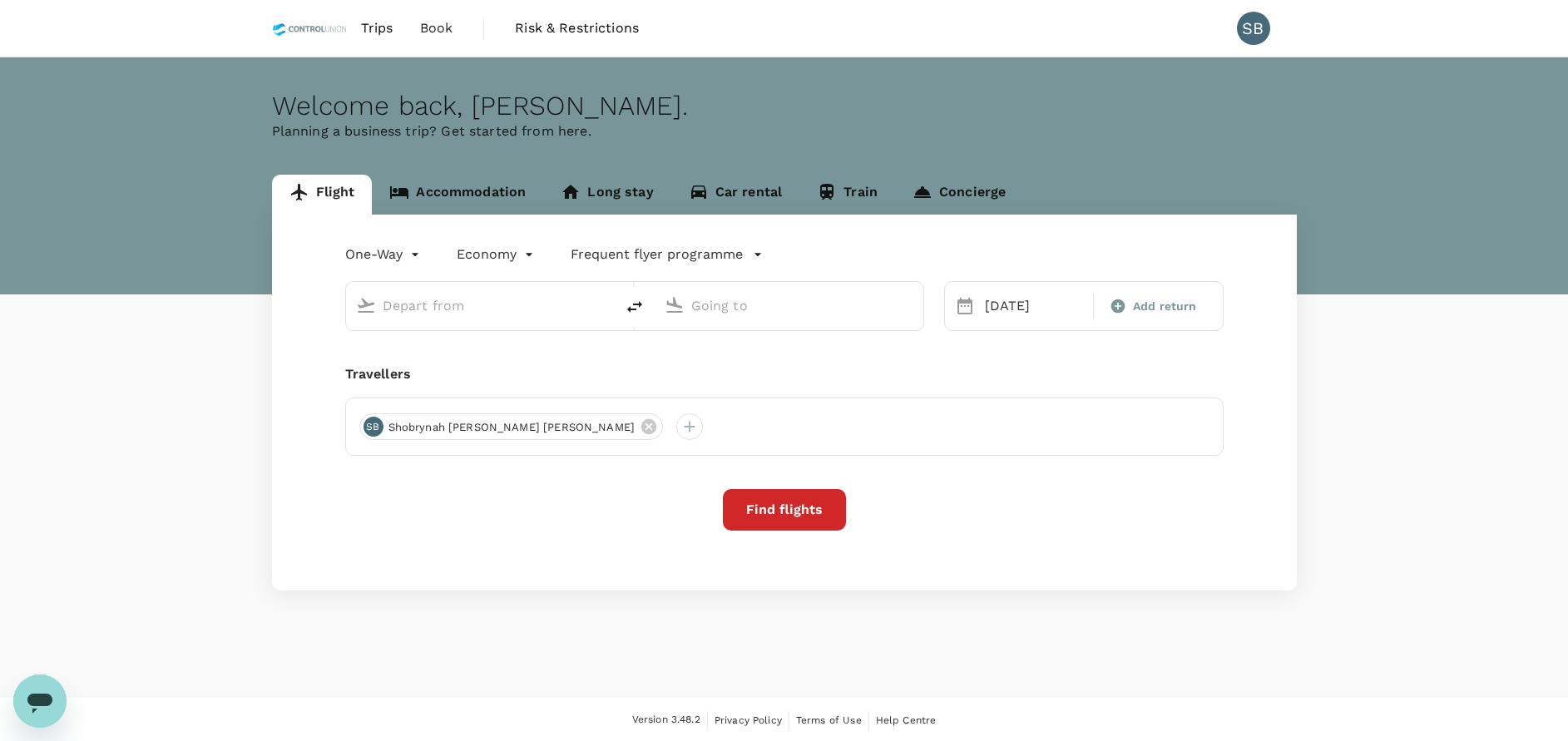 click on "Accommodation" at bounding box center (458, 195) 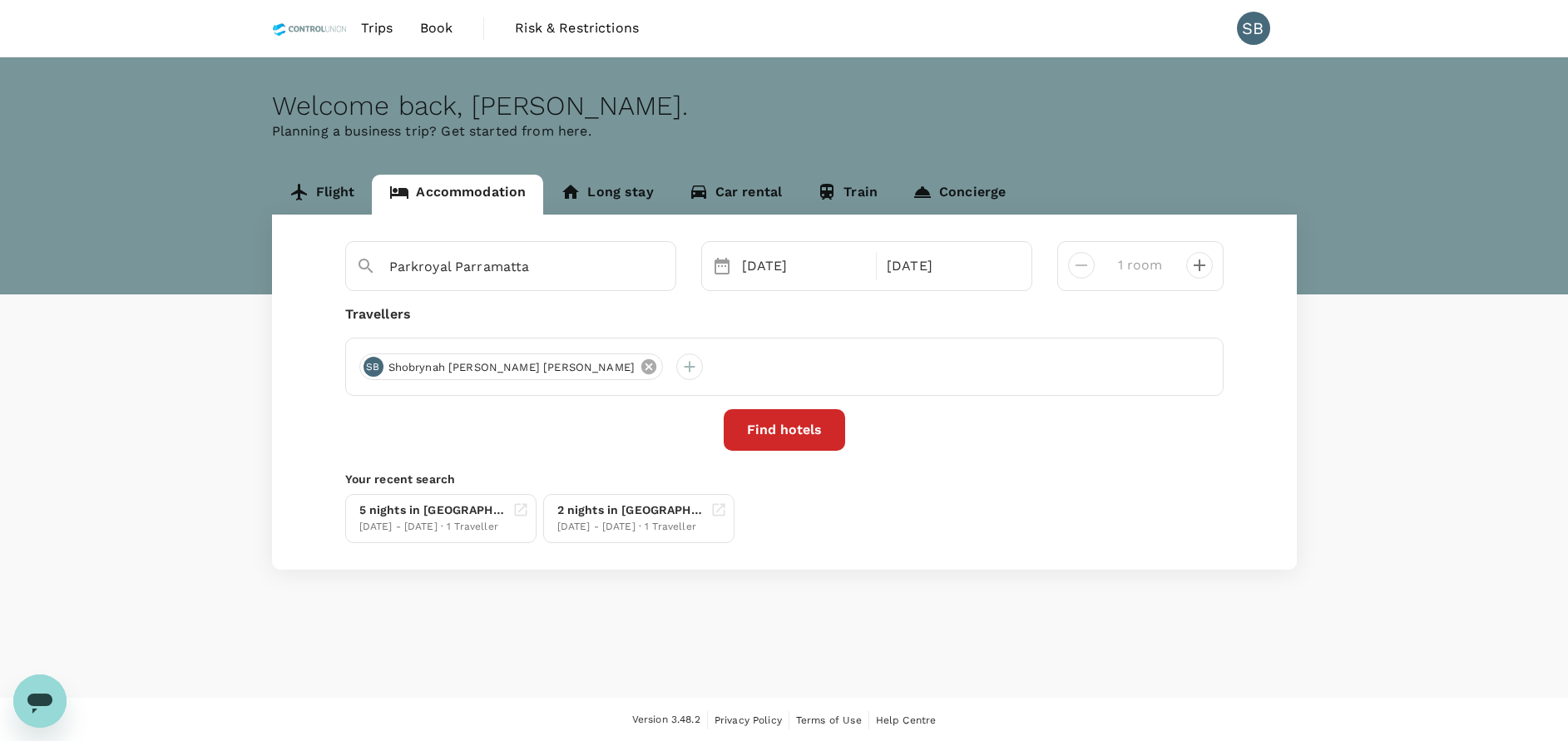 type on "Bandar Tun Razak" 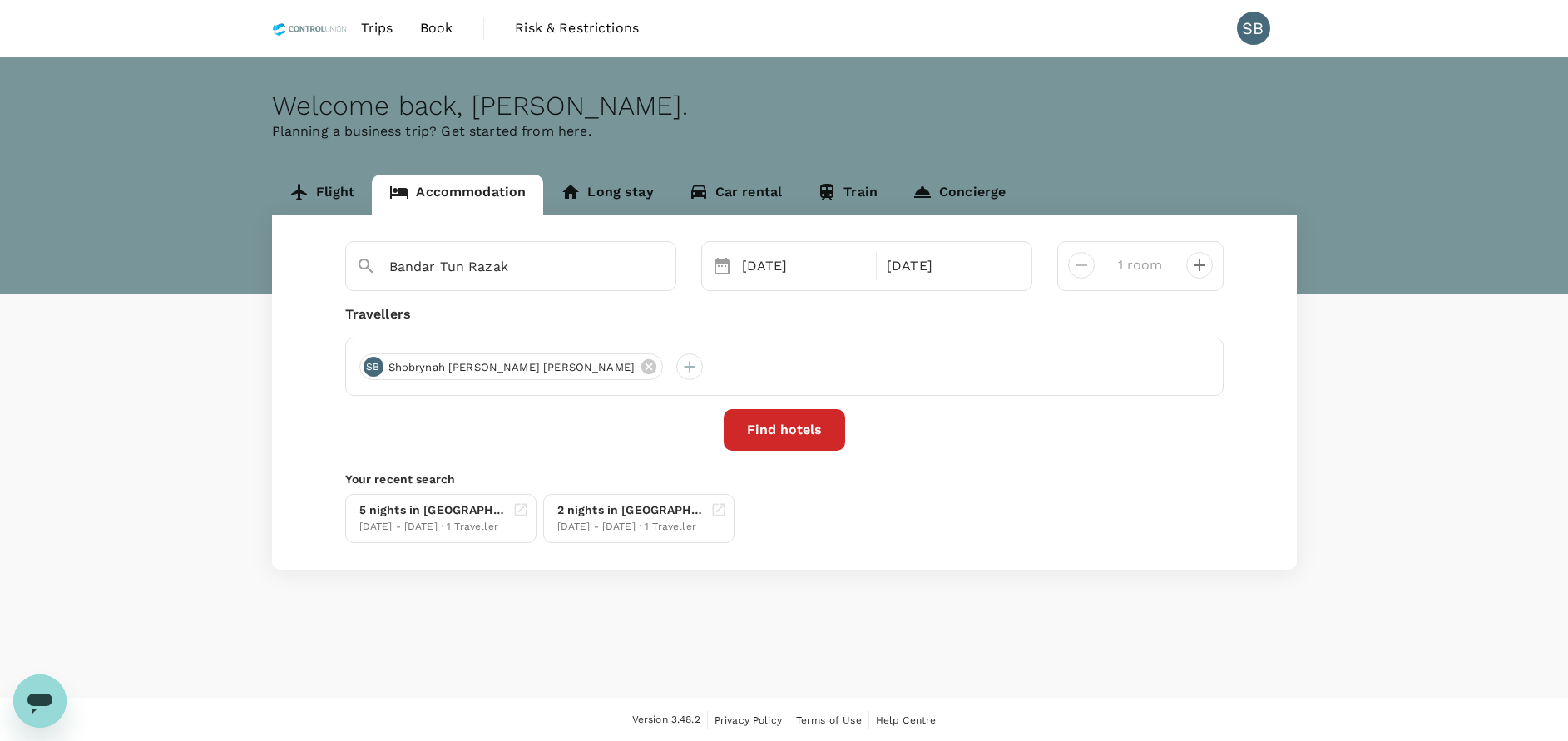 drag, startPoint x: 595, startPoint y: 361, endPoint x: 596, endPoint y: 374, distance: 13.0384 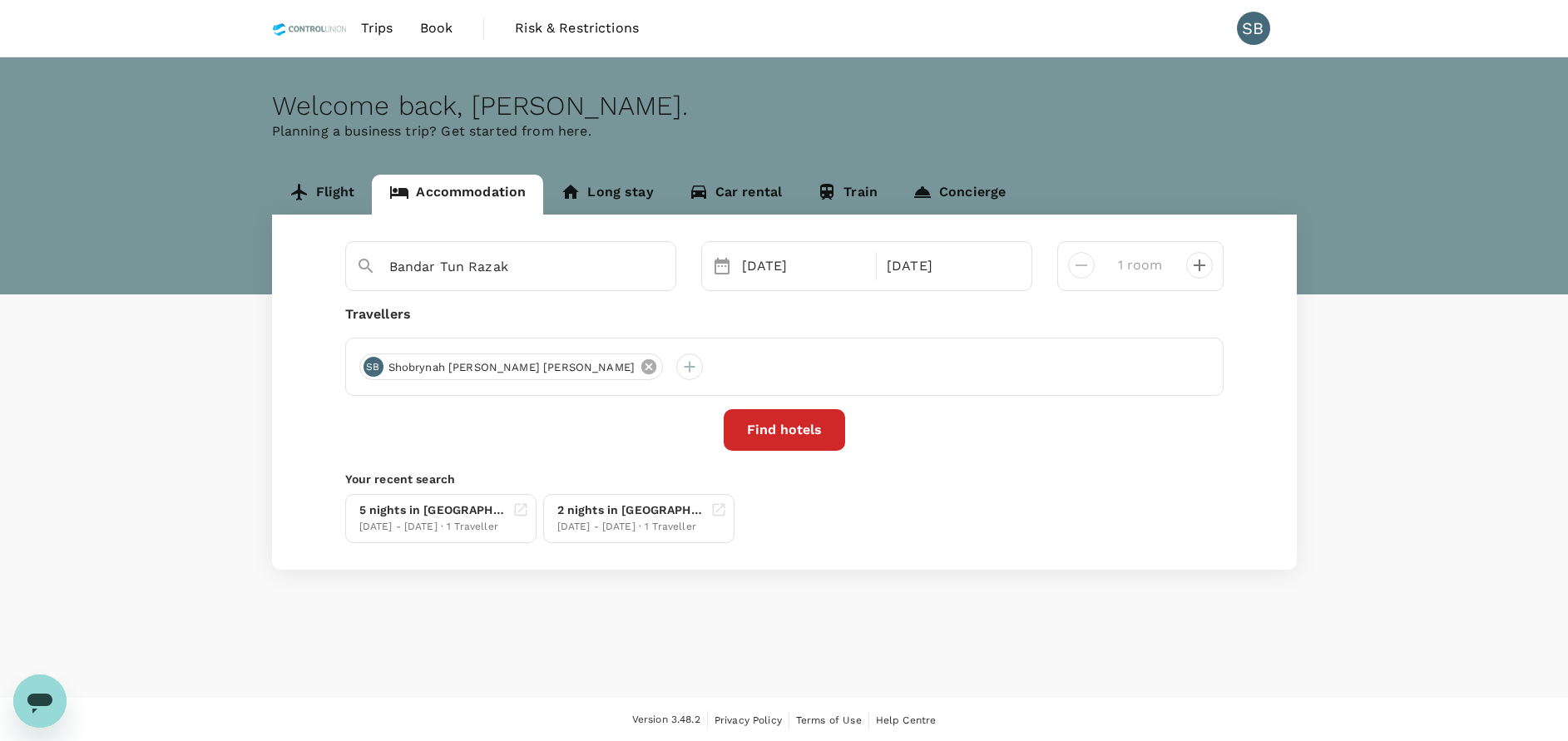 click 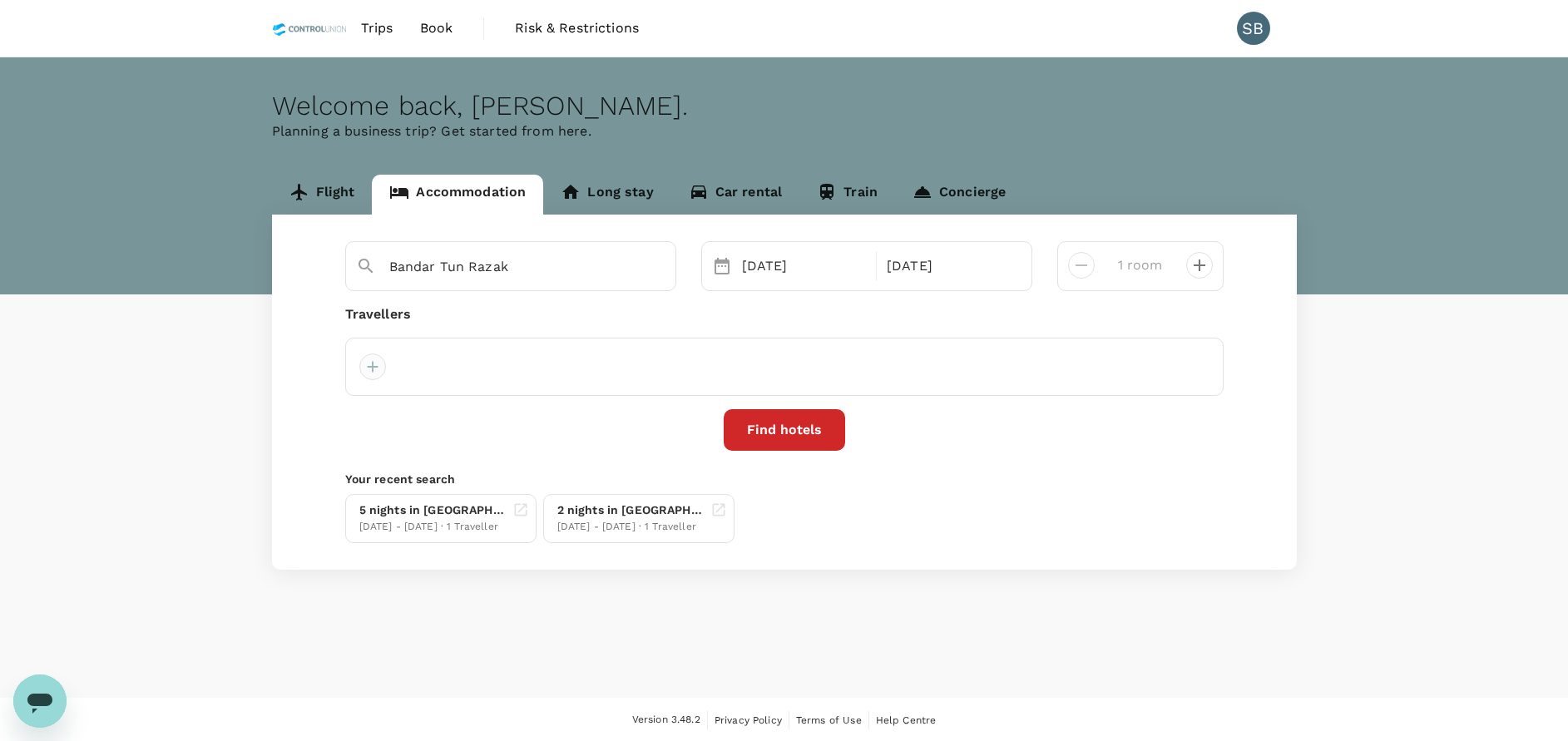 click at bounding box center [373, 367] 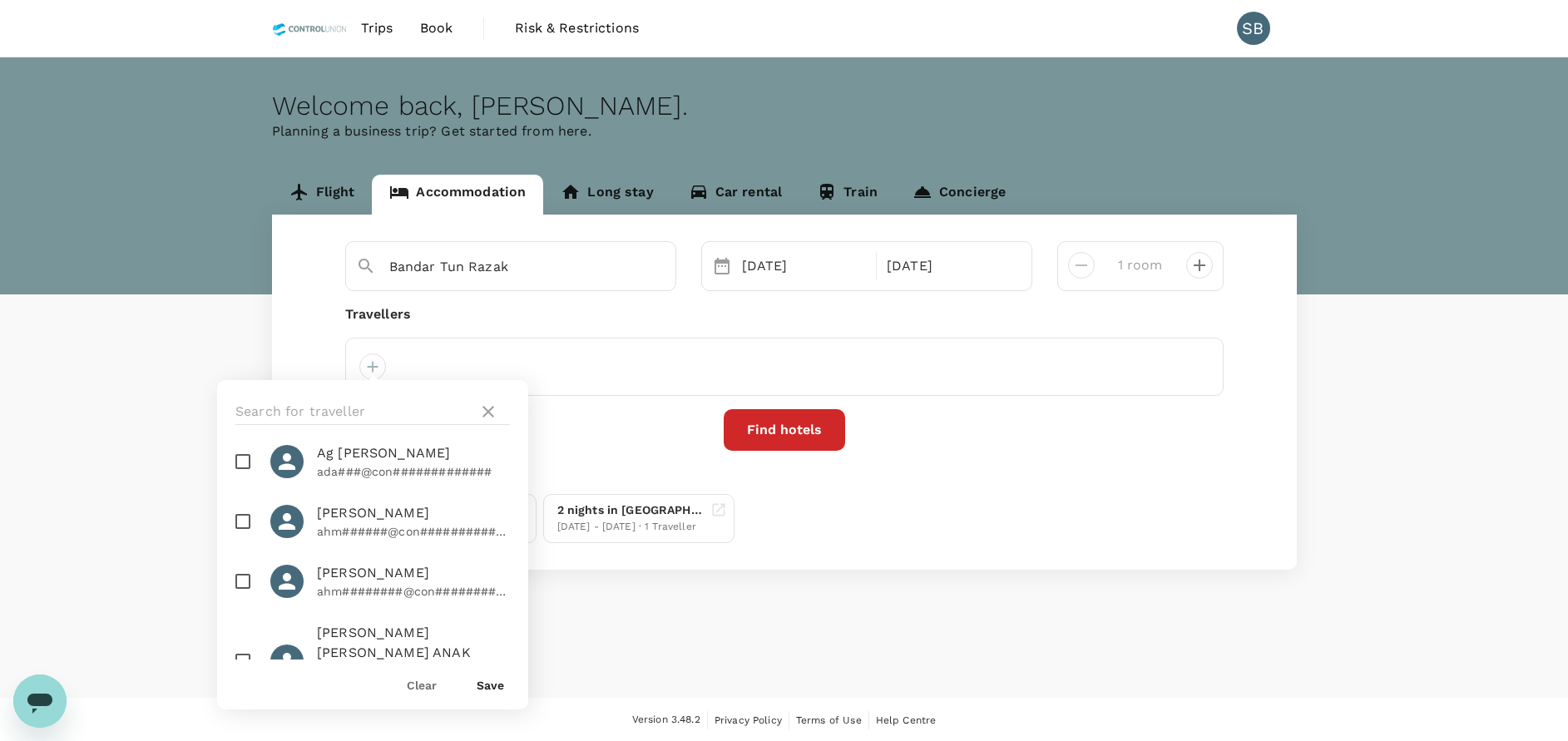 scroll, scrollTop: 200, scrollLeft: 0, axis: vertical 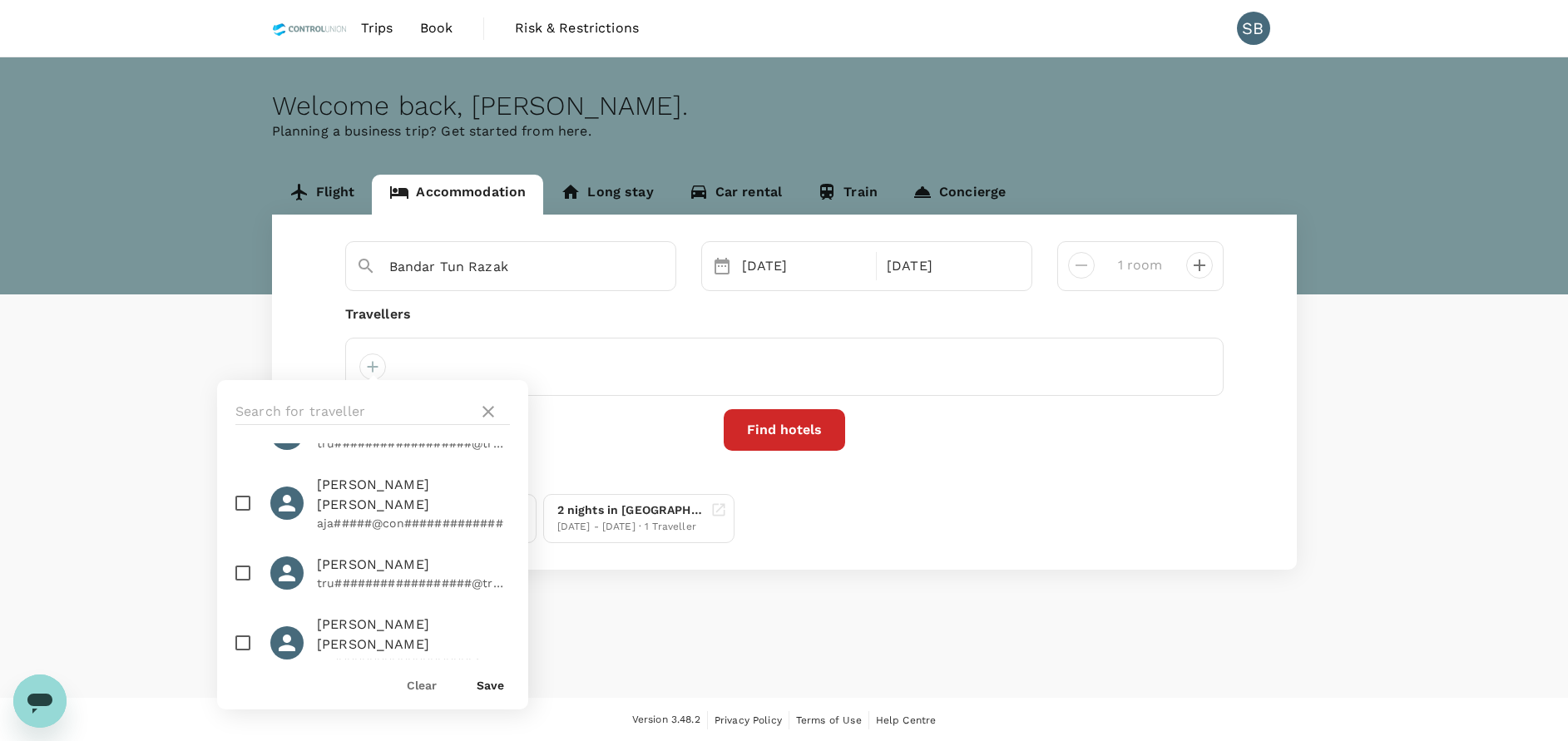 click at bounding box center [243, 573] 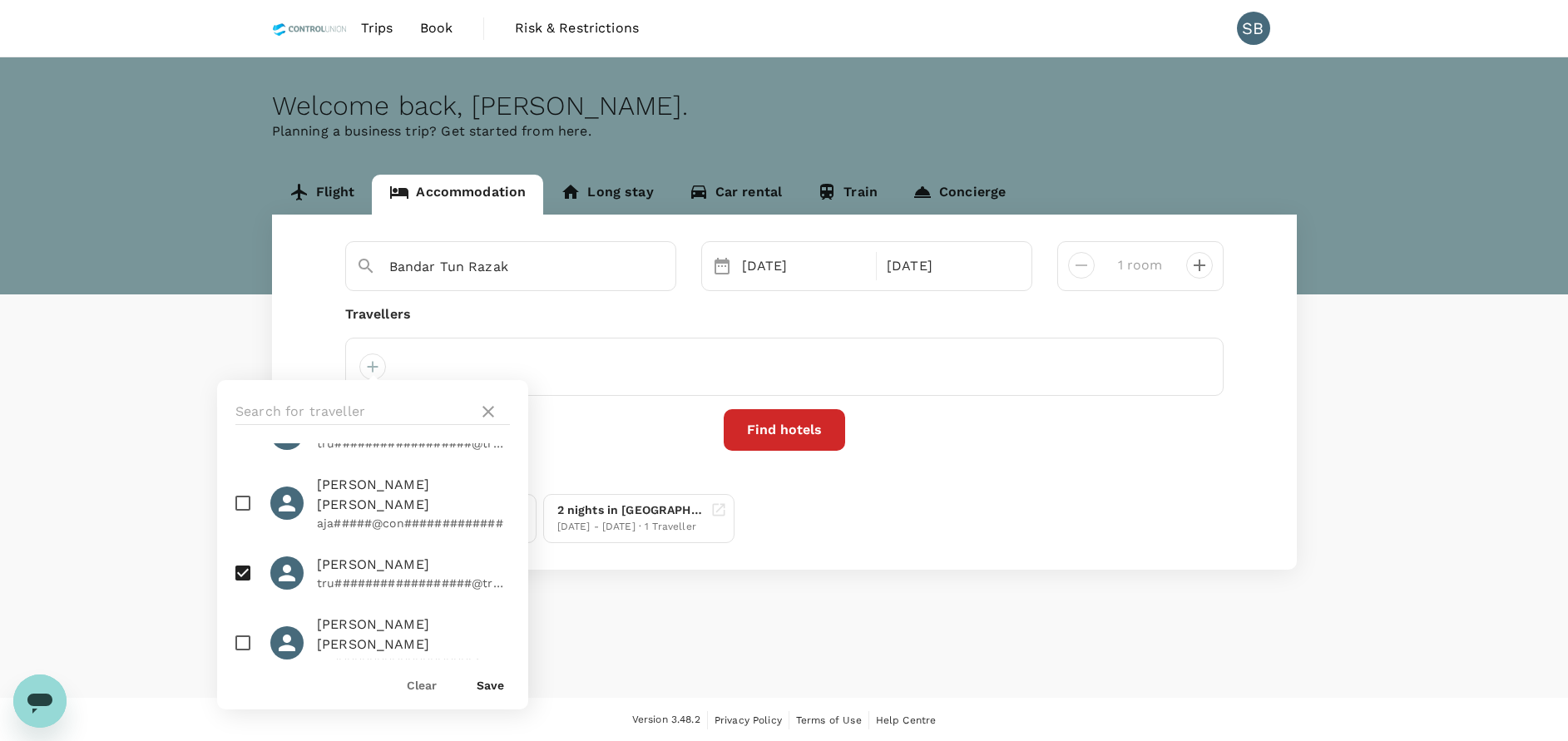 click on "Save" at bounding box center [490, 685] 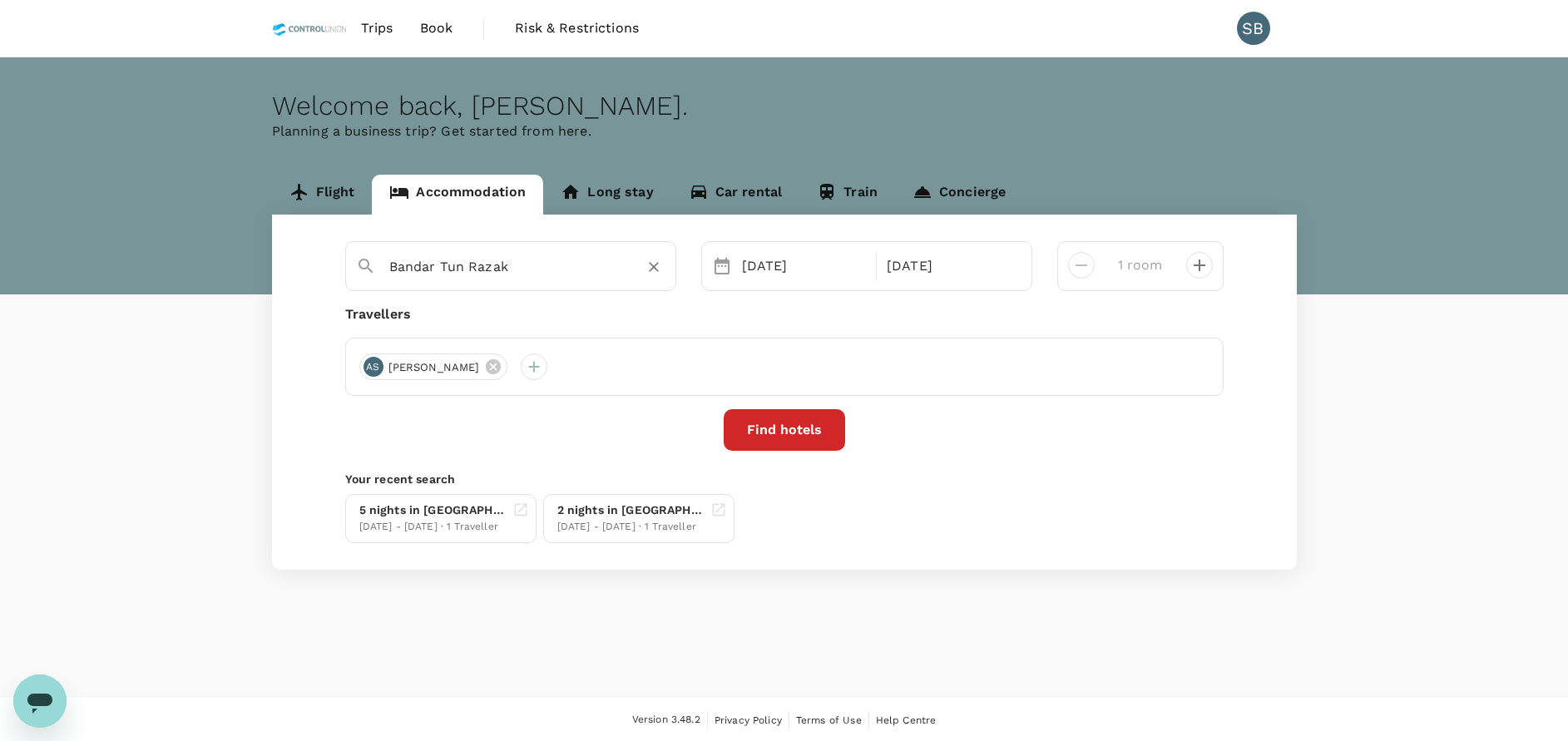 click on "Bandar Tun Razak" at bounding box center (504, 266) 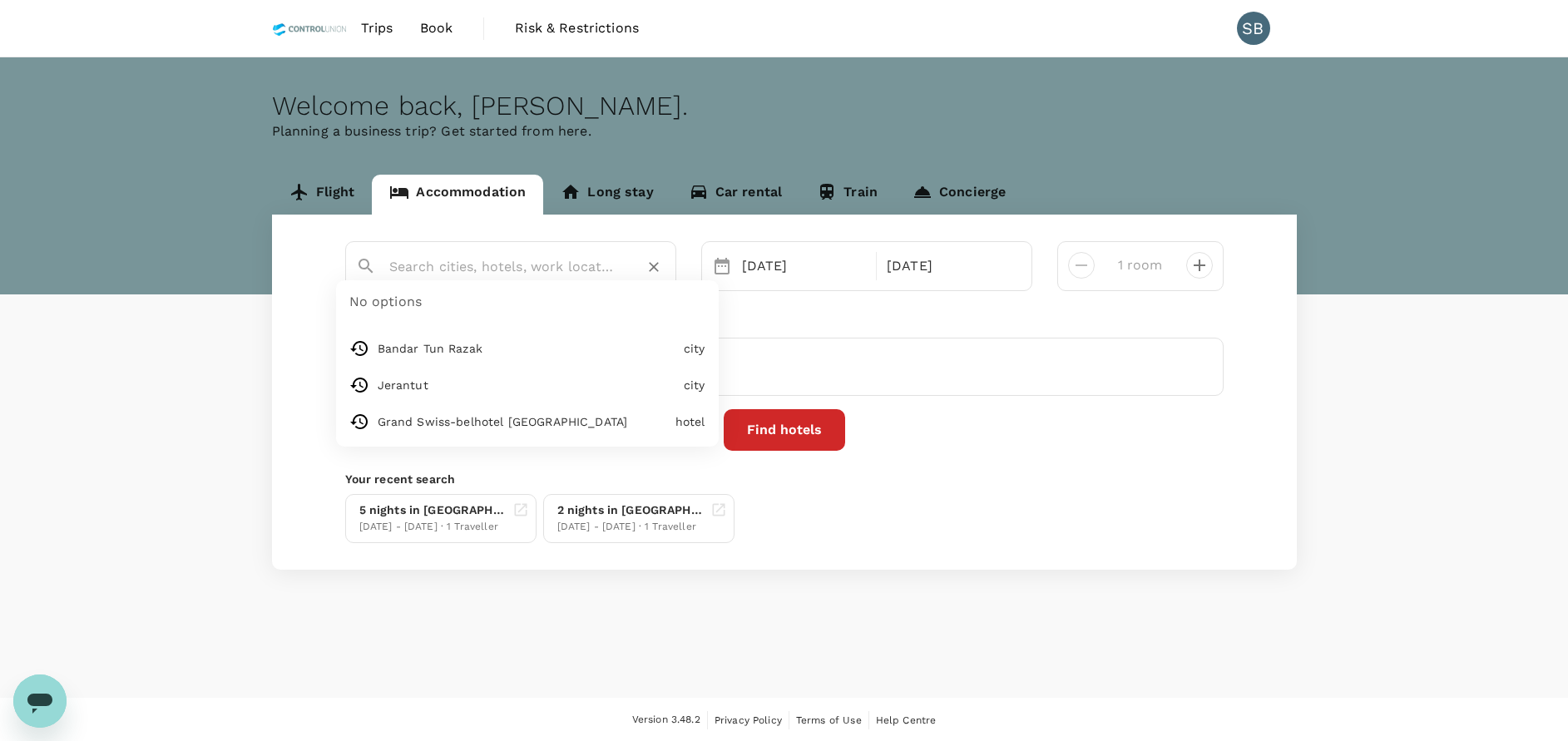 type 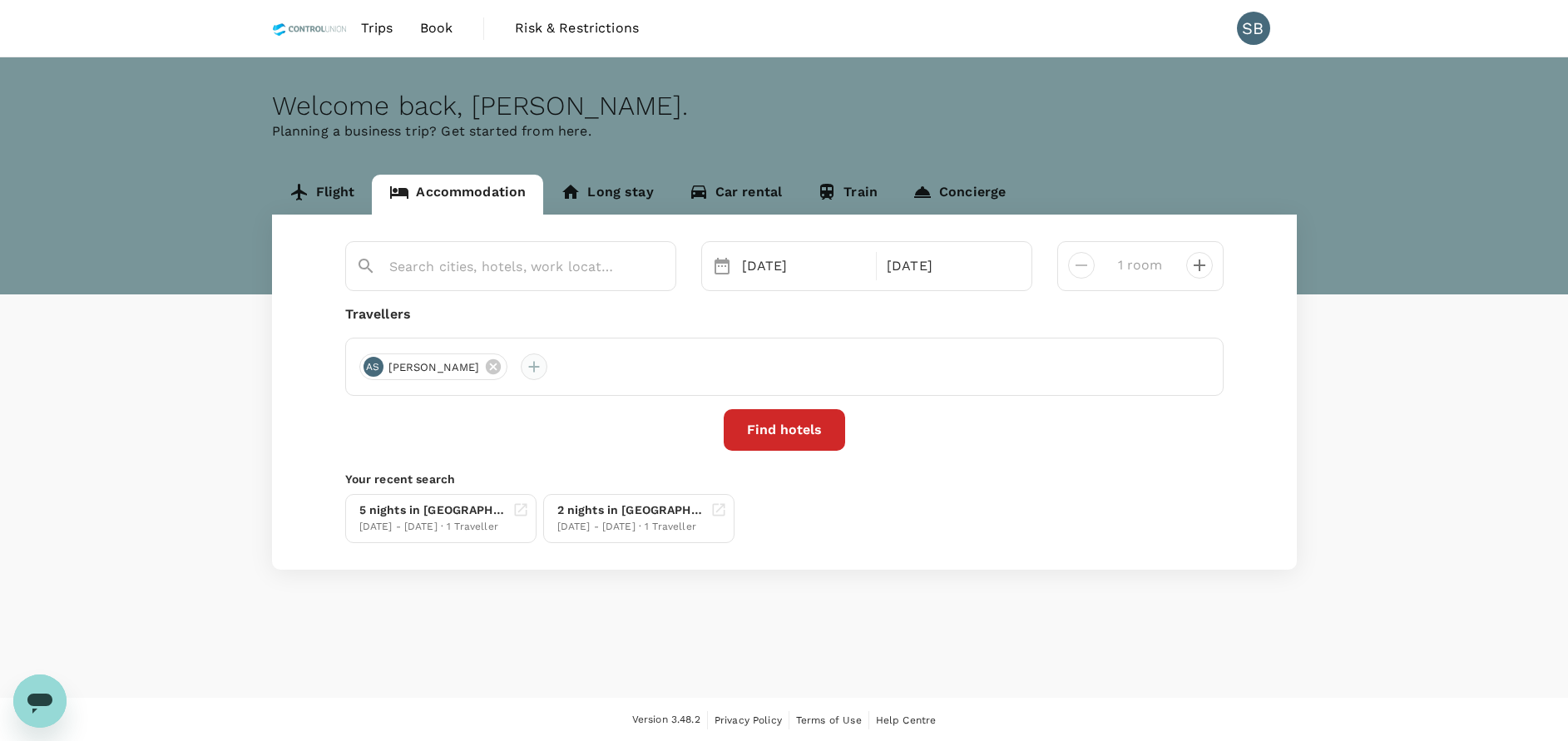 click at bounding box center (534, 367) 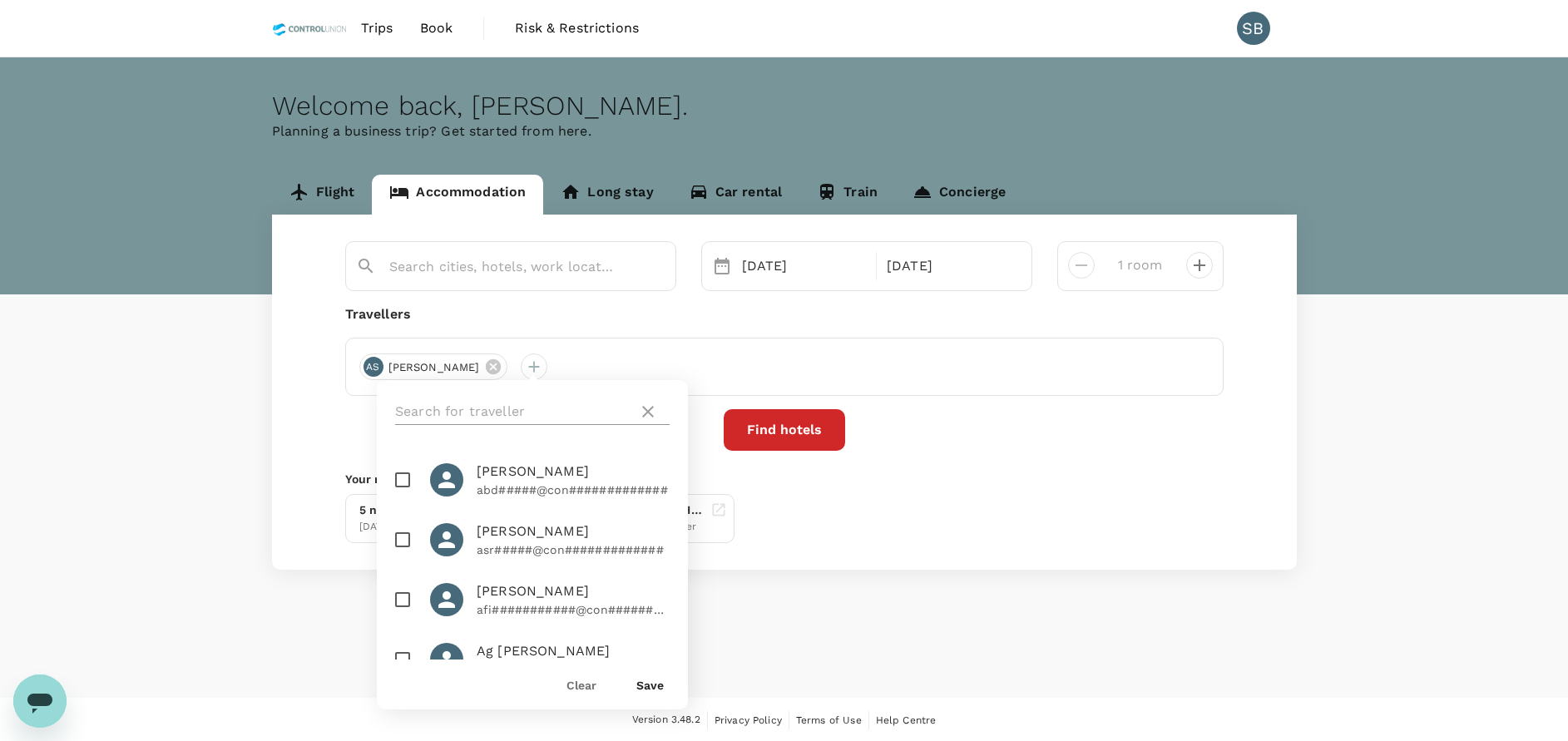 click at bounding box center (513, 412) 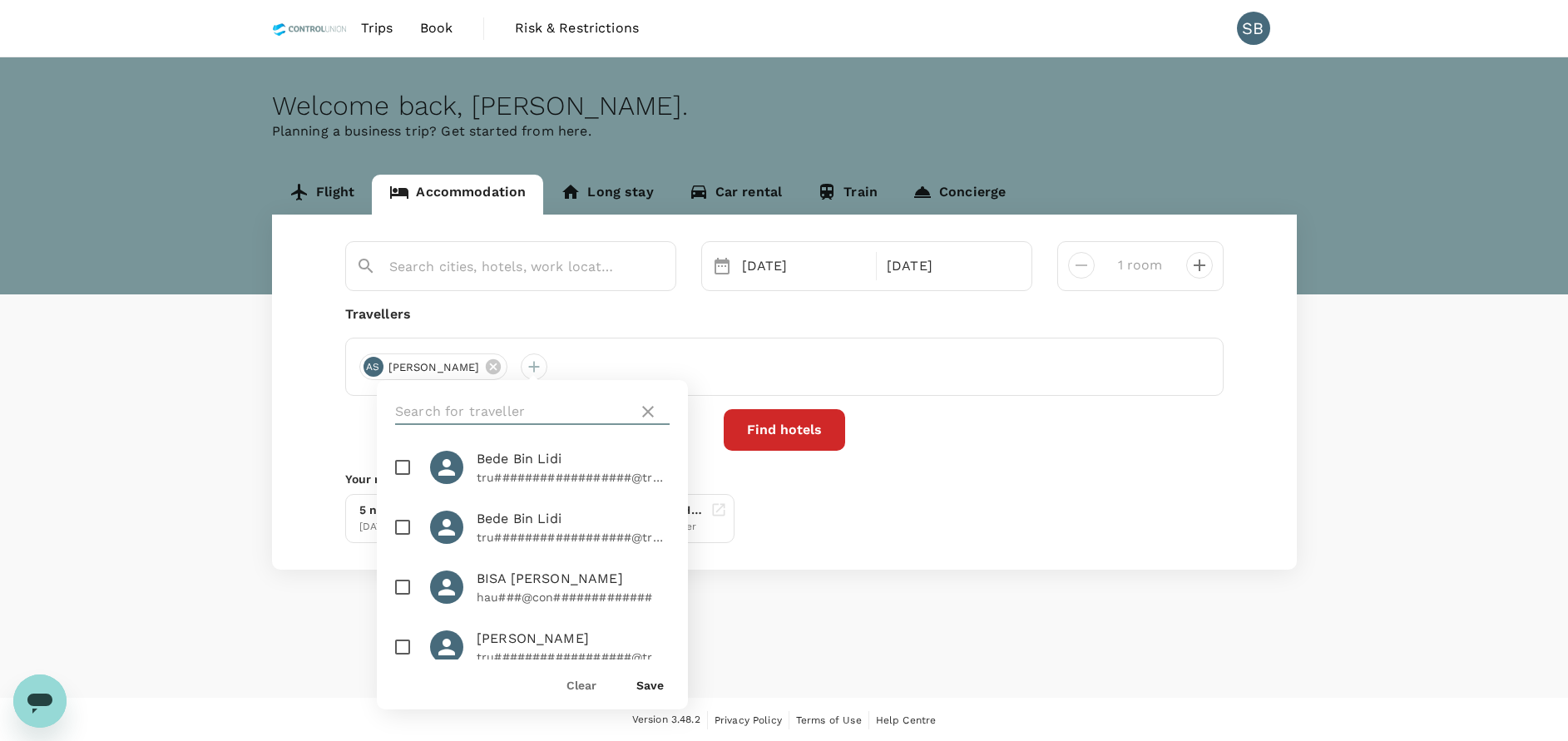 scroll, scrollTop: 1447, scrollLeft: 0, axis: vertical 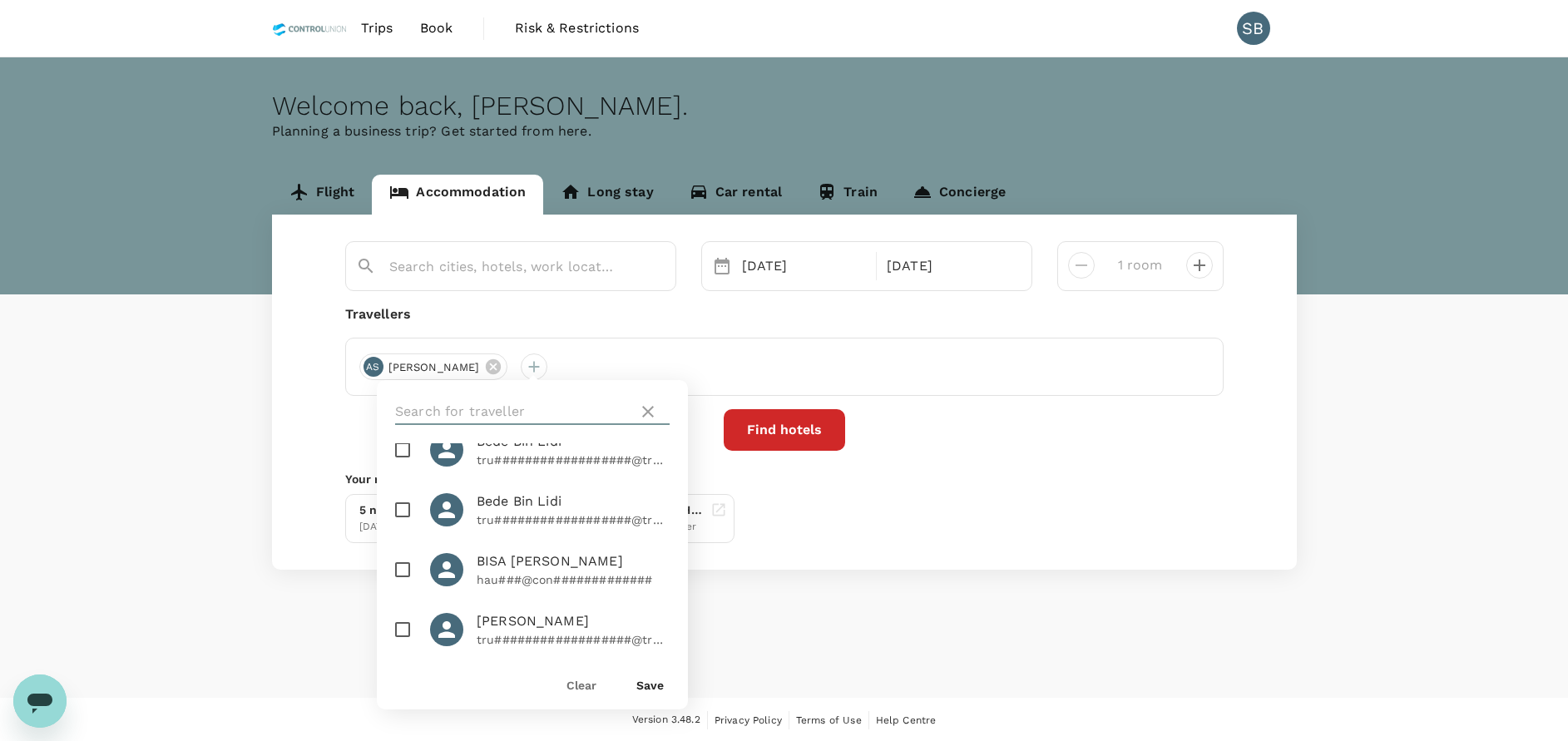 click at bounding box center (403, 630) 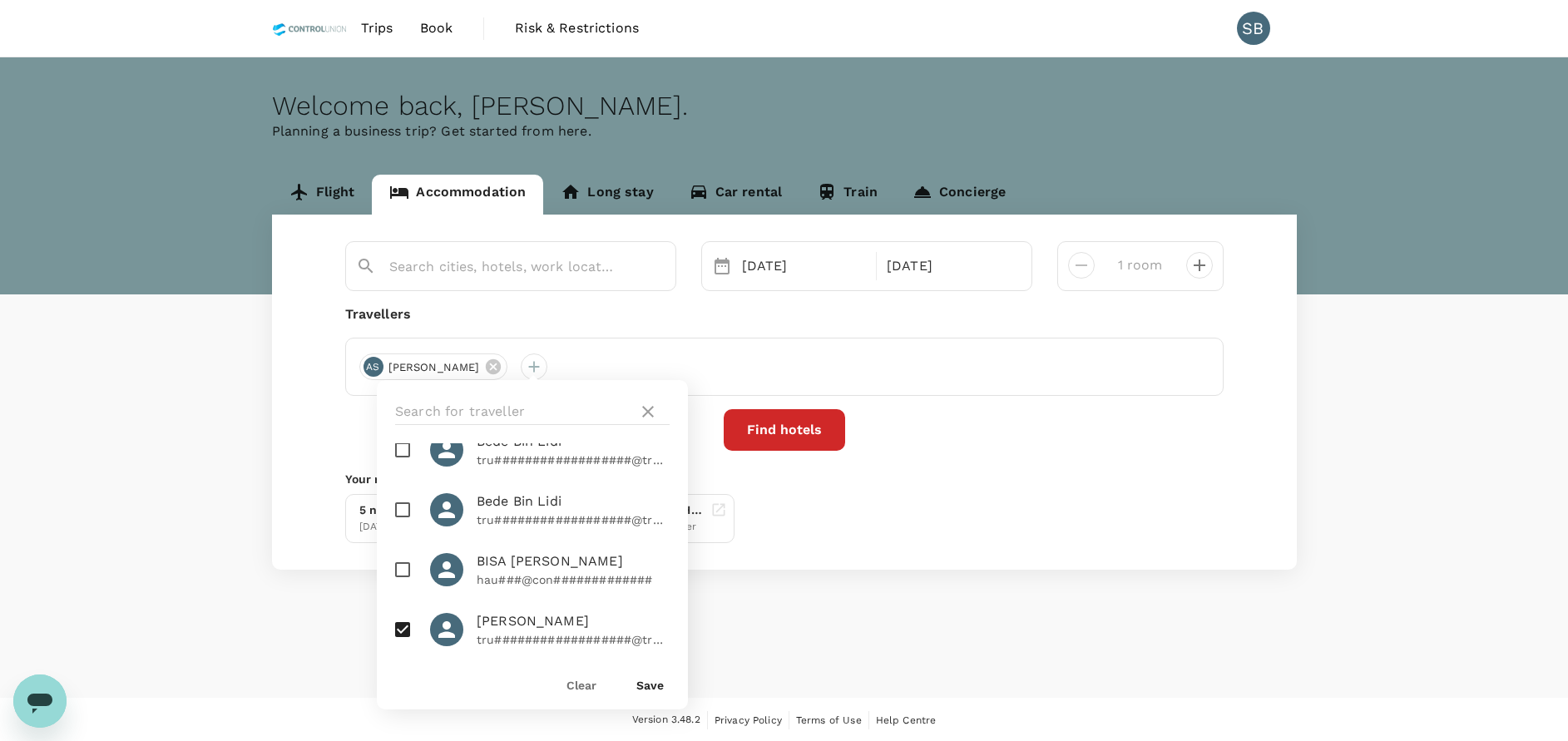 click on "Clear Save" at bounding box center (526, 678) 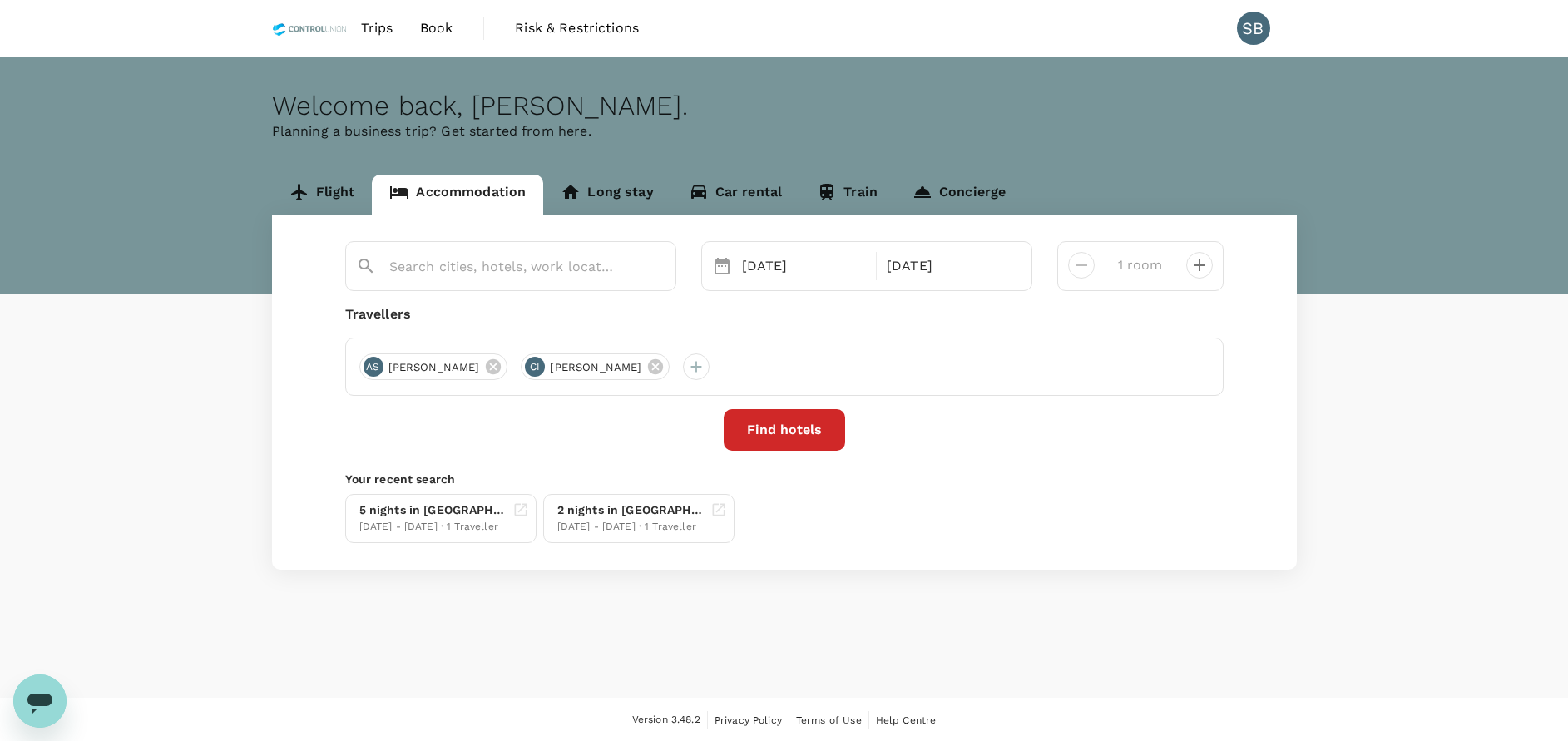 click 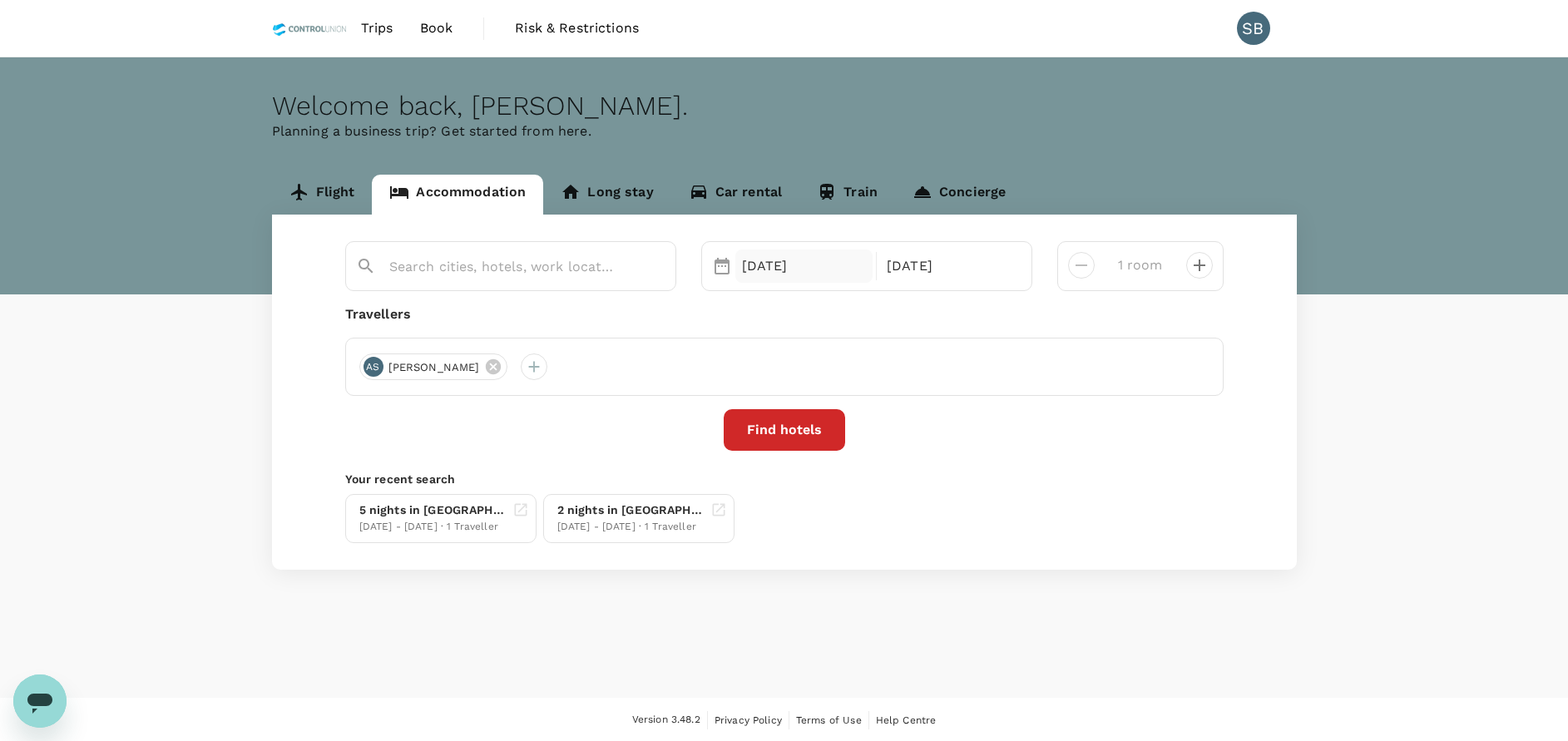 click on "[DATE]" at bounding box center [804, 266] 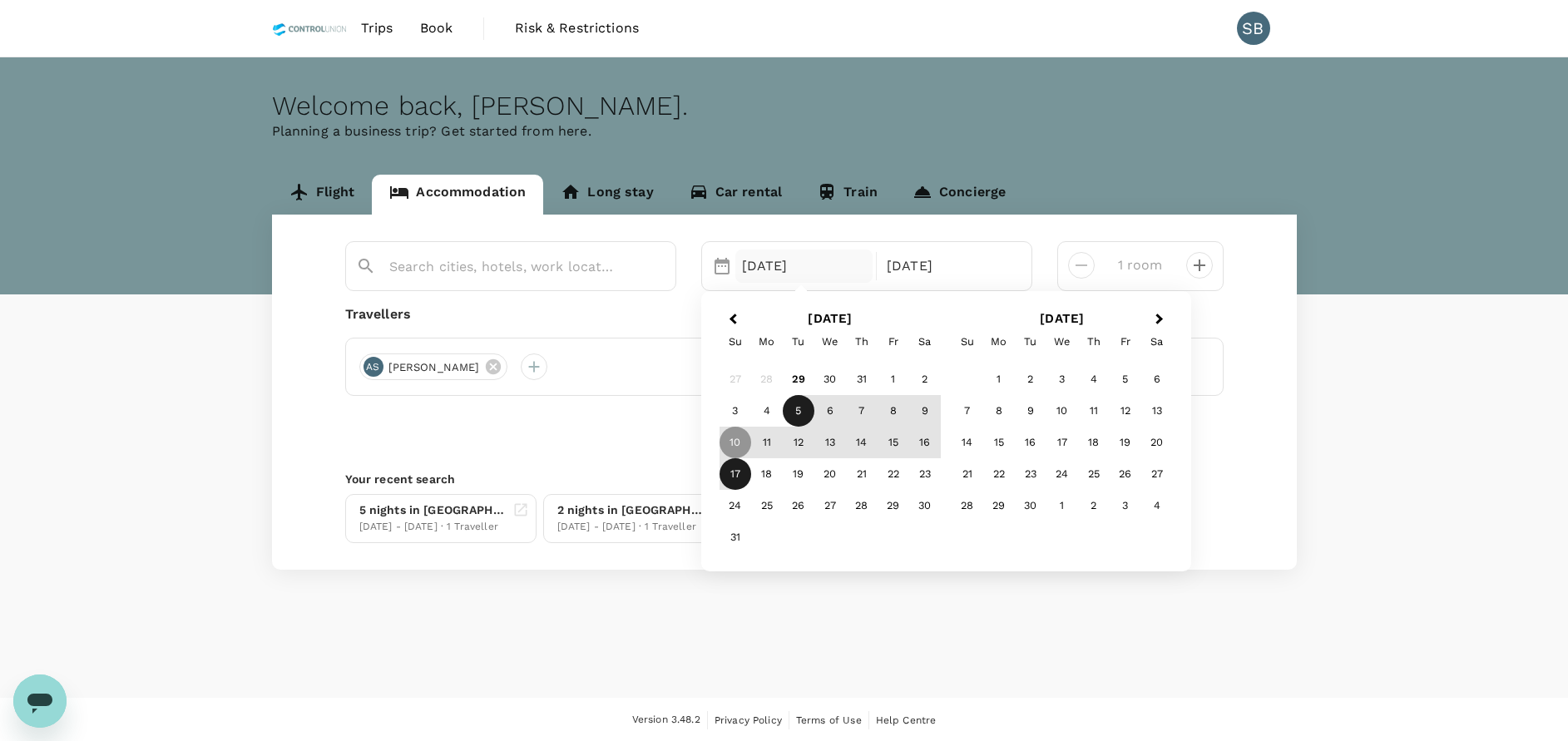 click on "5" at bounding box center (799, 411) 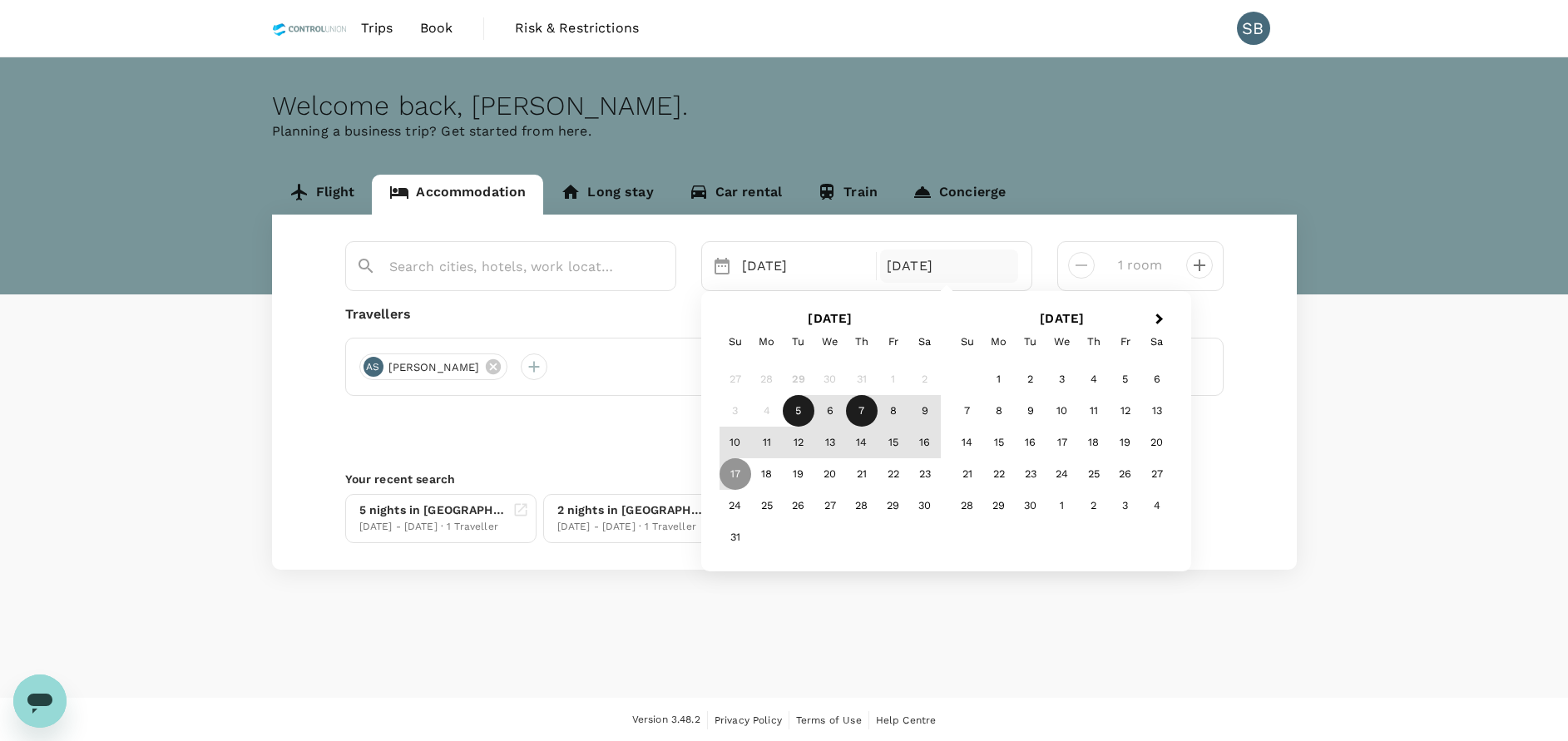 click on "7" at bounding box center (862, 411) 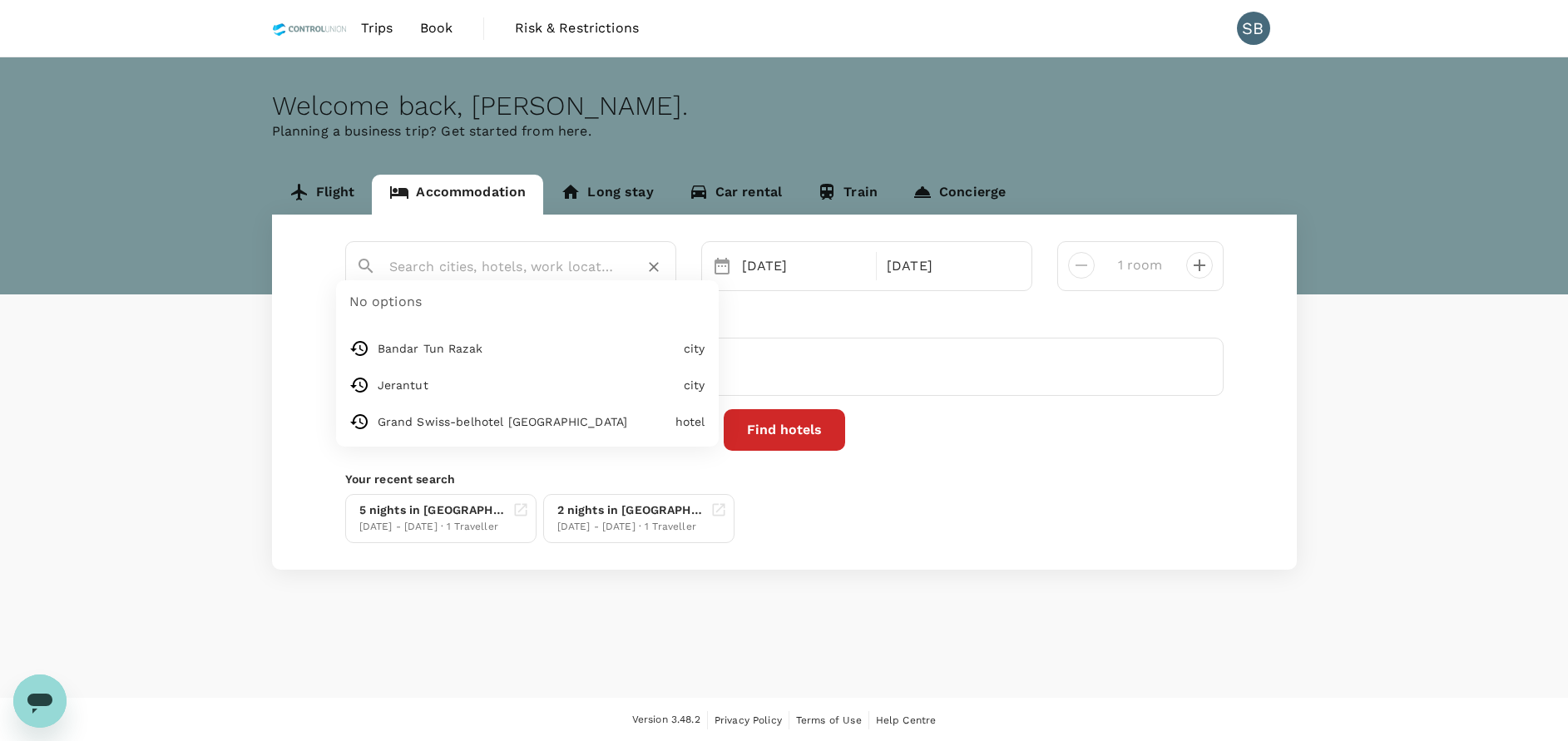 click at bounding box center (504, 266) 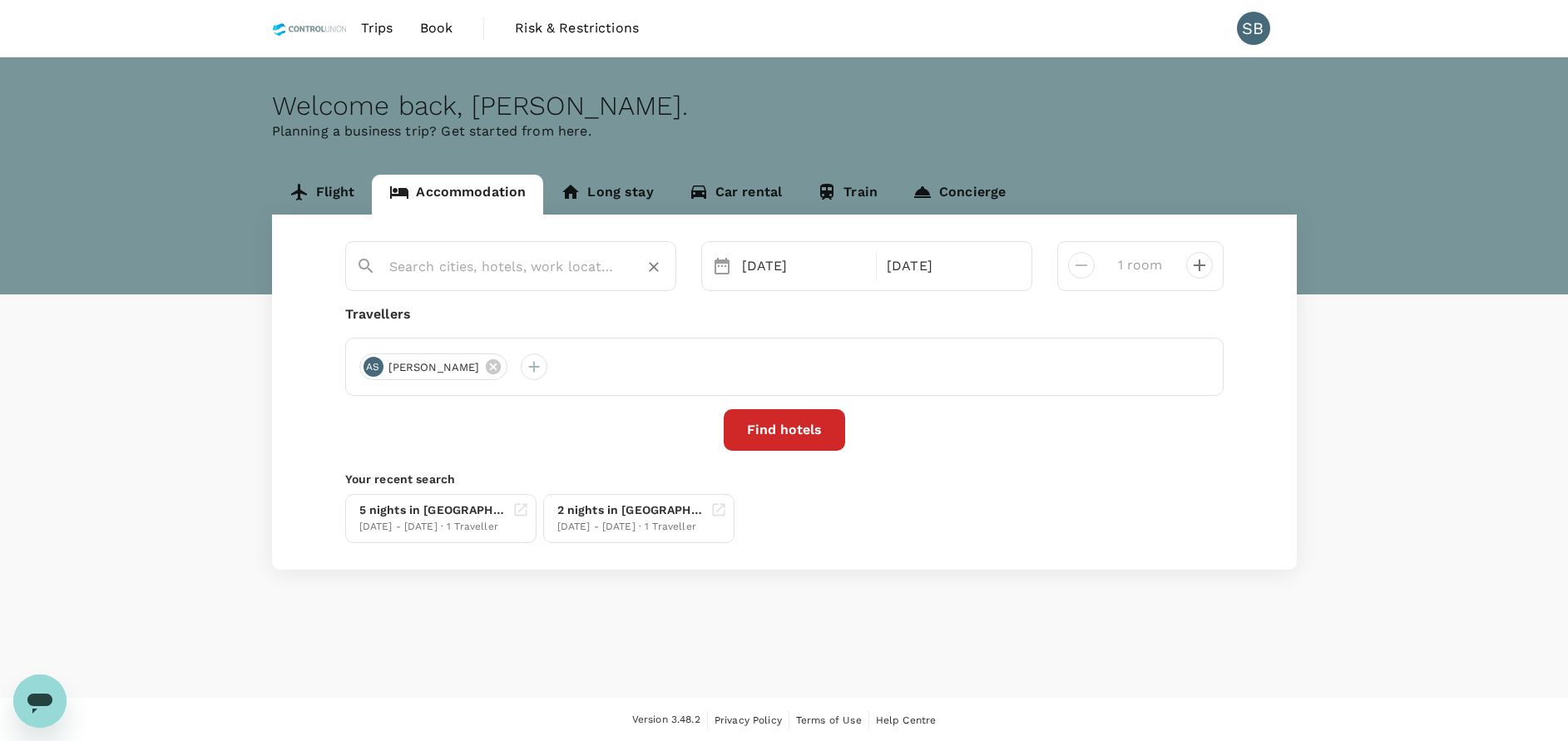 click at bounding box center (504, 266) 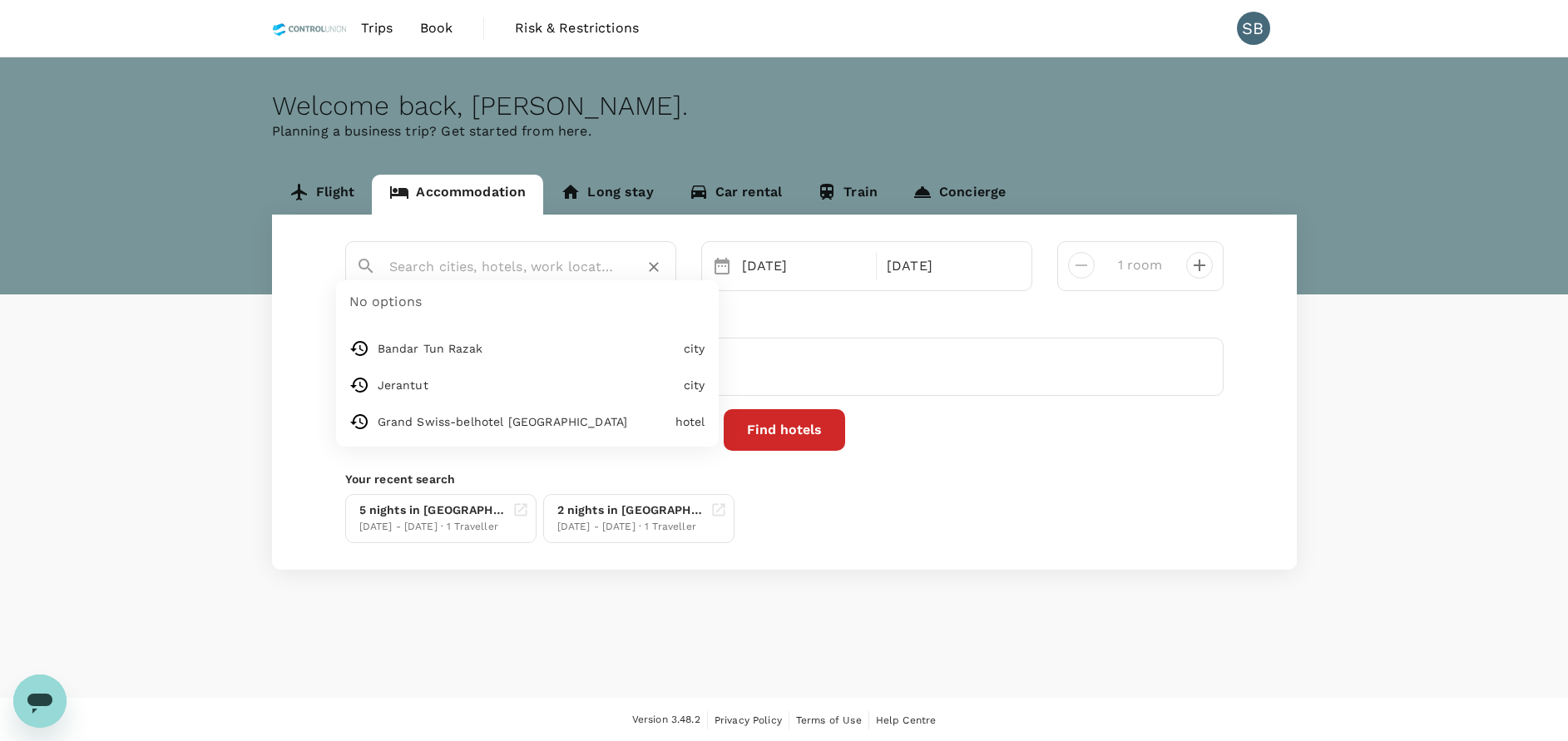 paste on "PARKROYAL Parramatta" 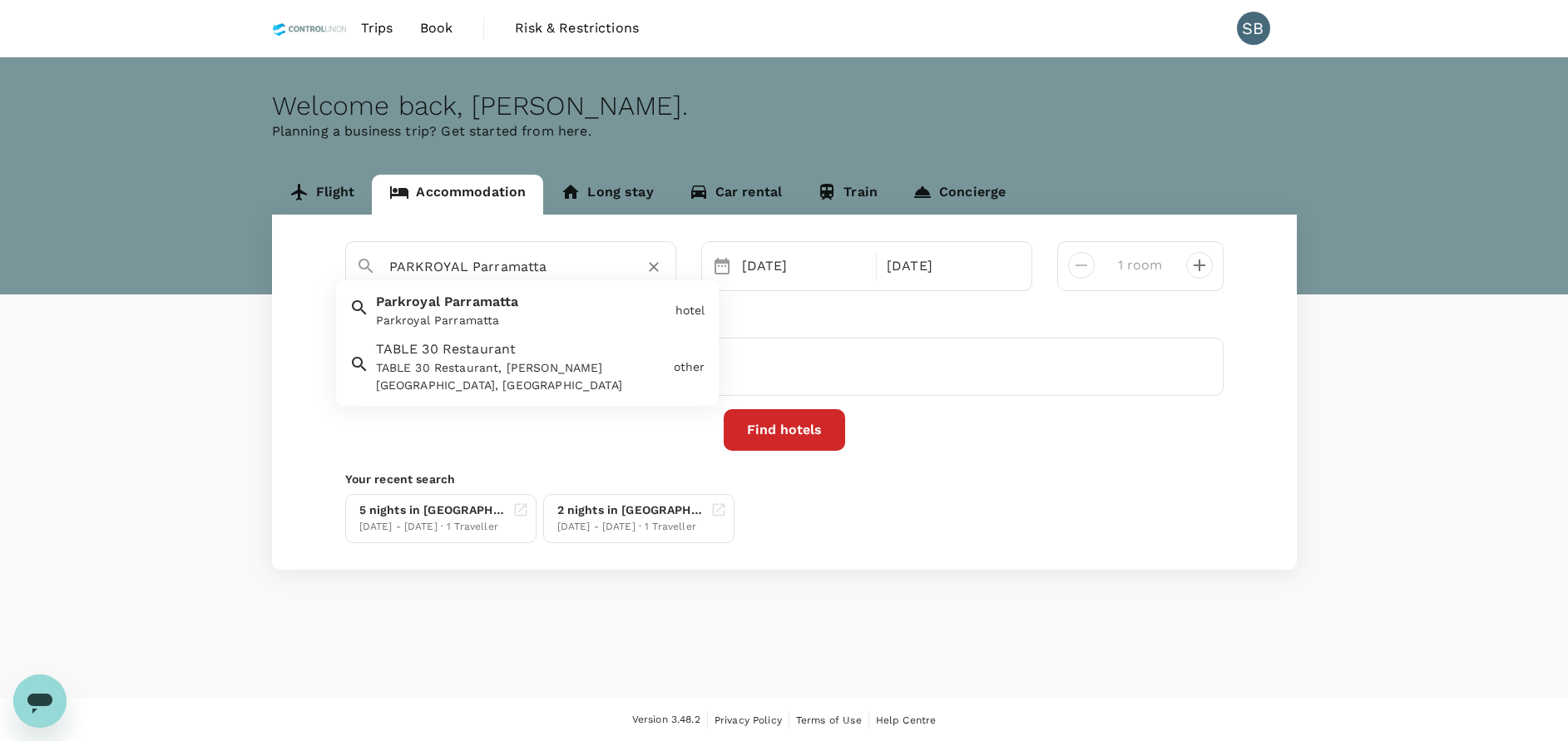 click on "Parramatta" at bounding box center [482, 301] 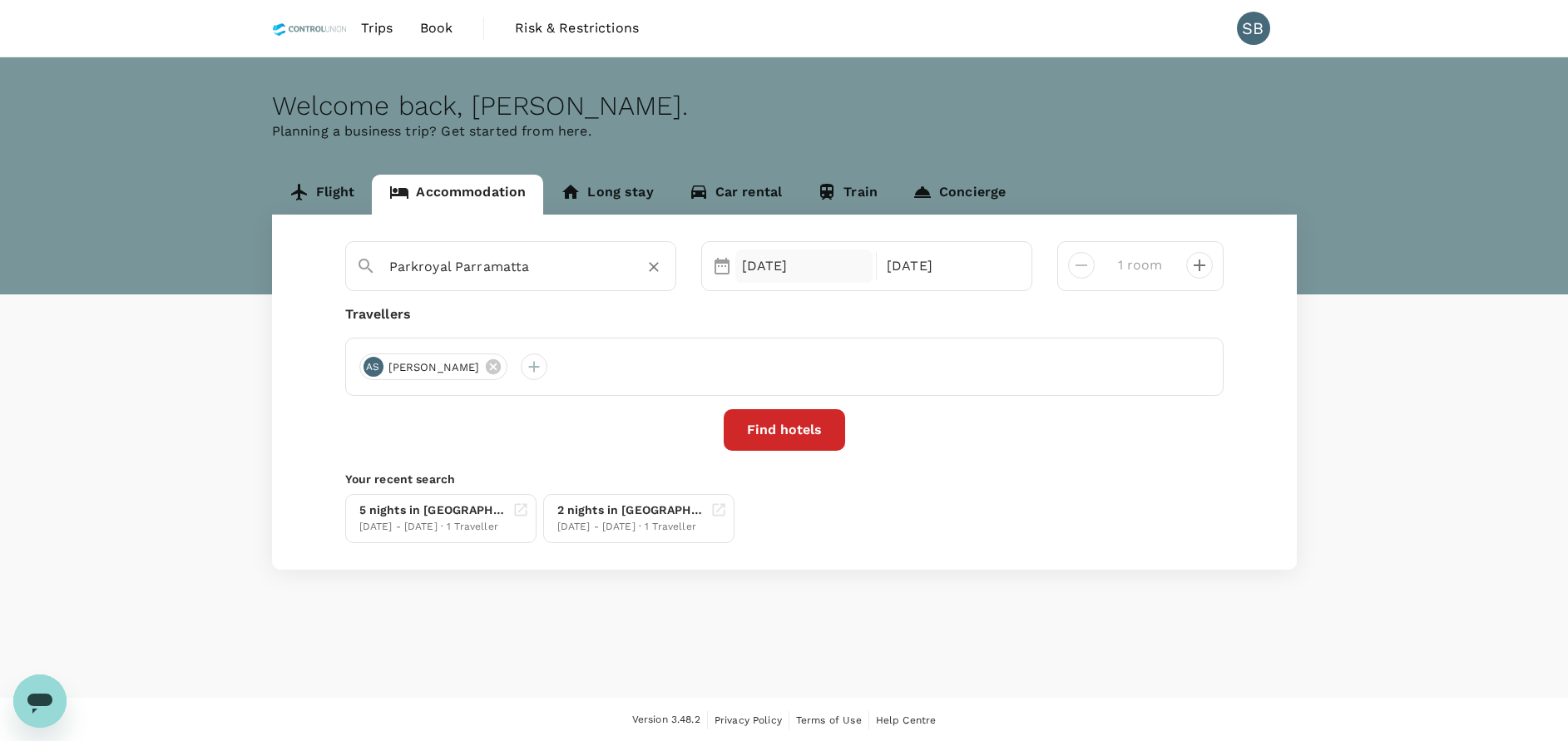 type on "Parkroyal Parramatta" 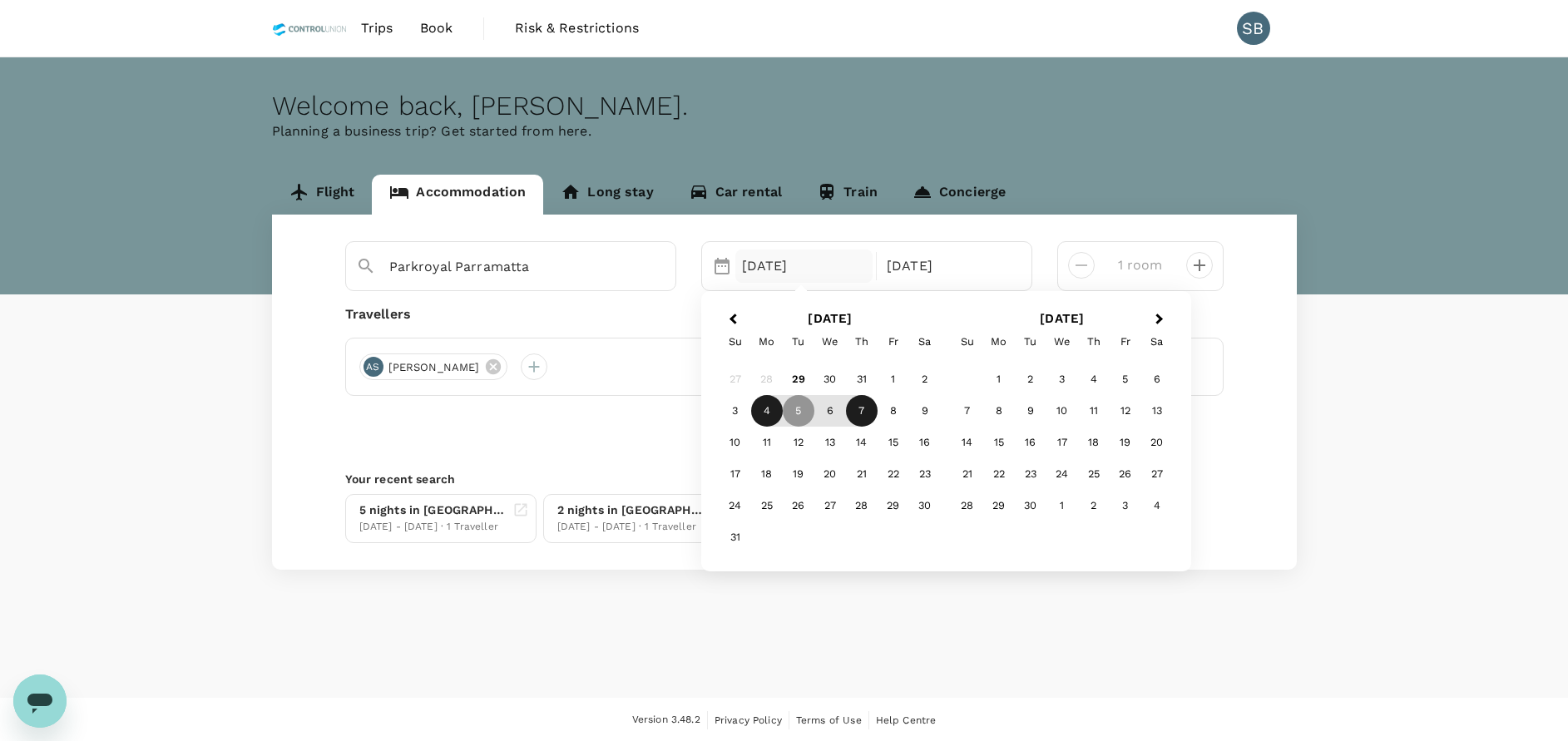 click on "4" at bounding box center [767, 411] 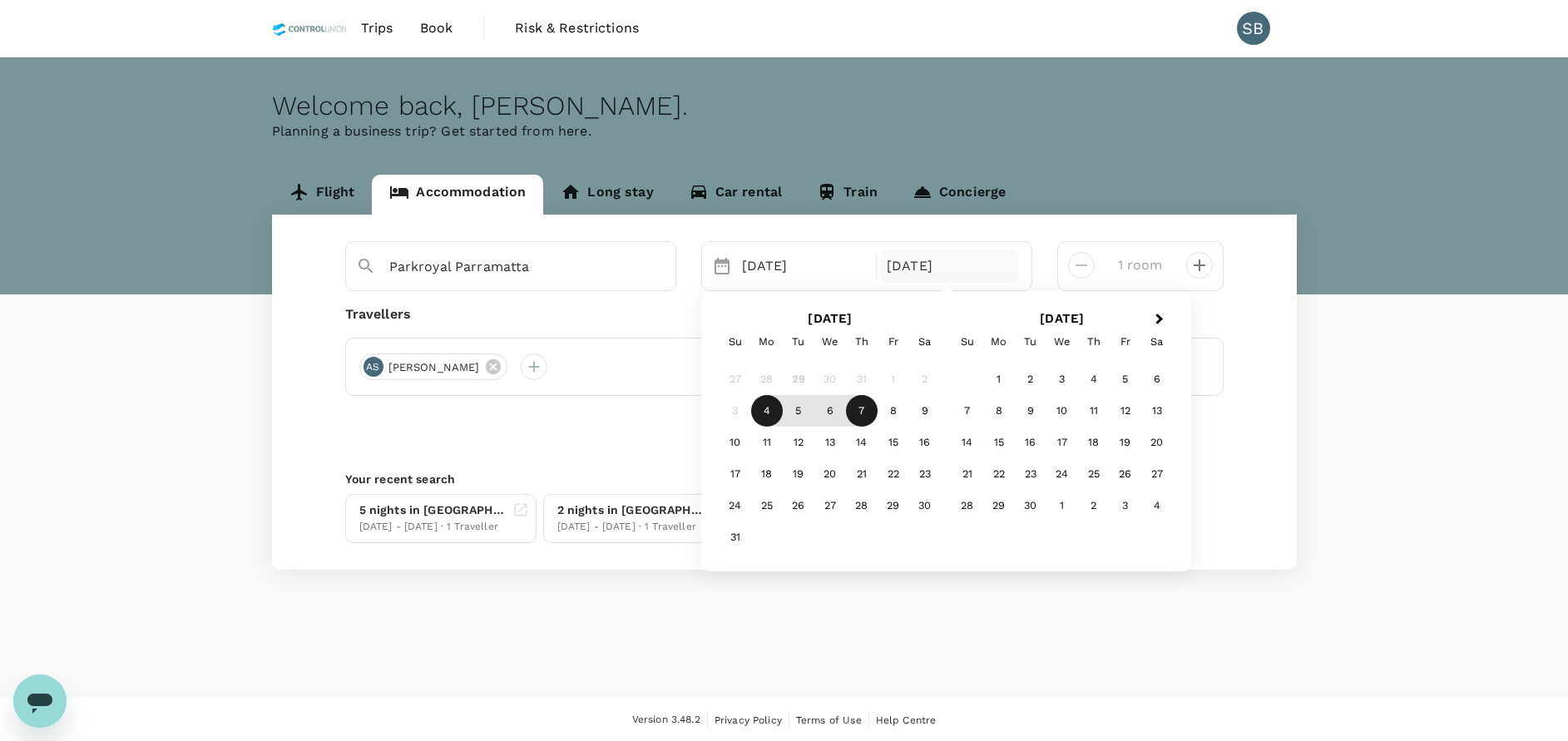 click on "Travellers" at bounding box center (784, 314) 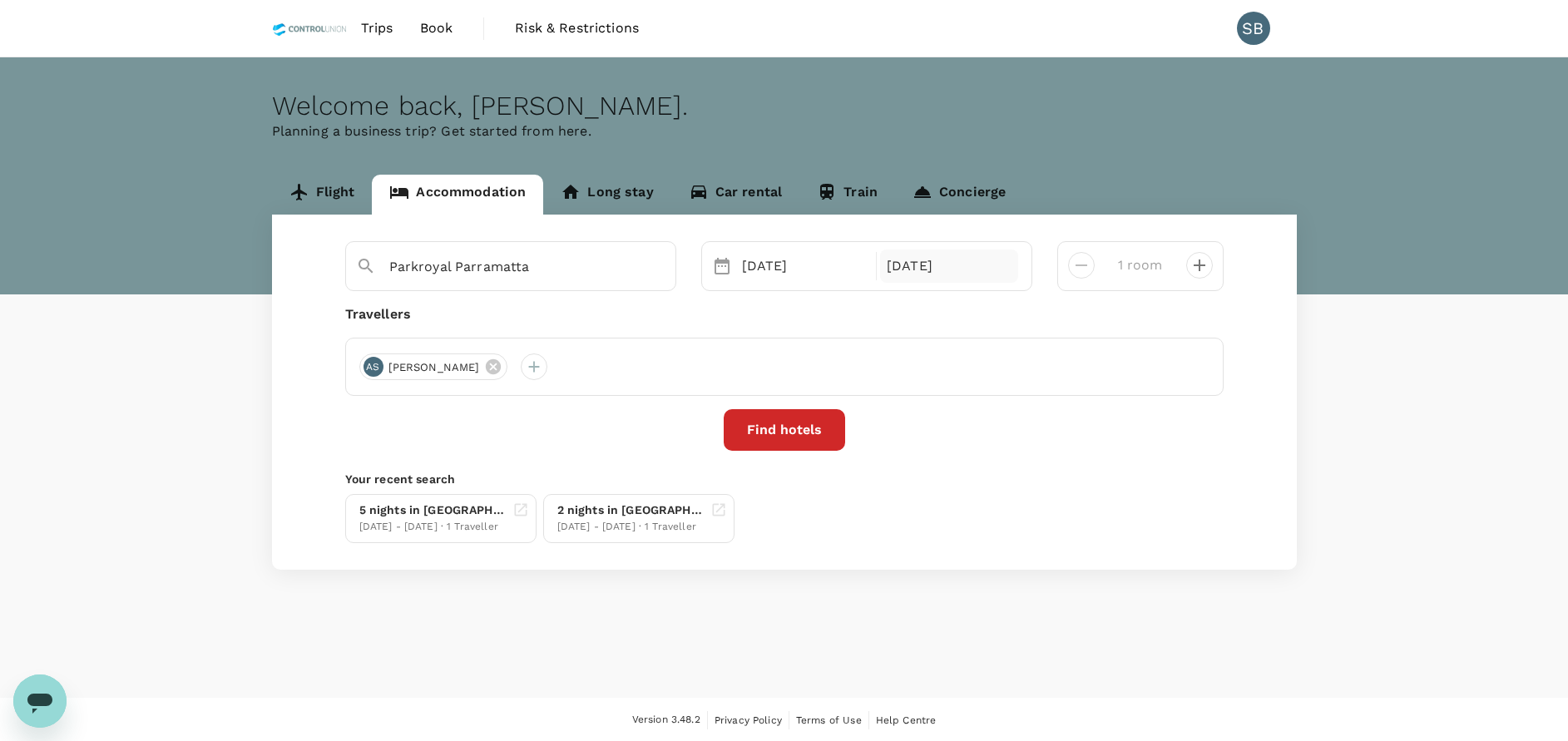 click on "07 Aug" at bounding box center (949, 266) 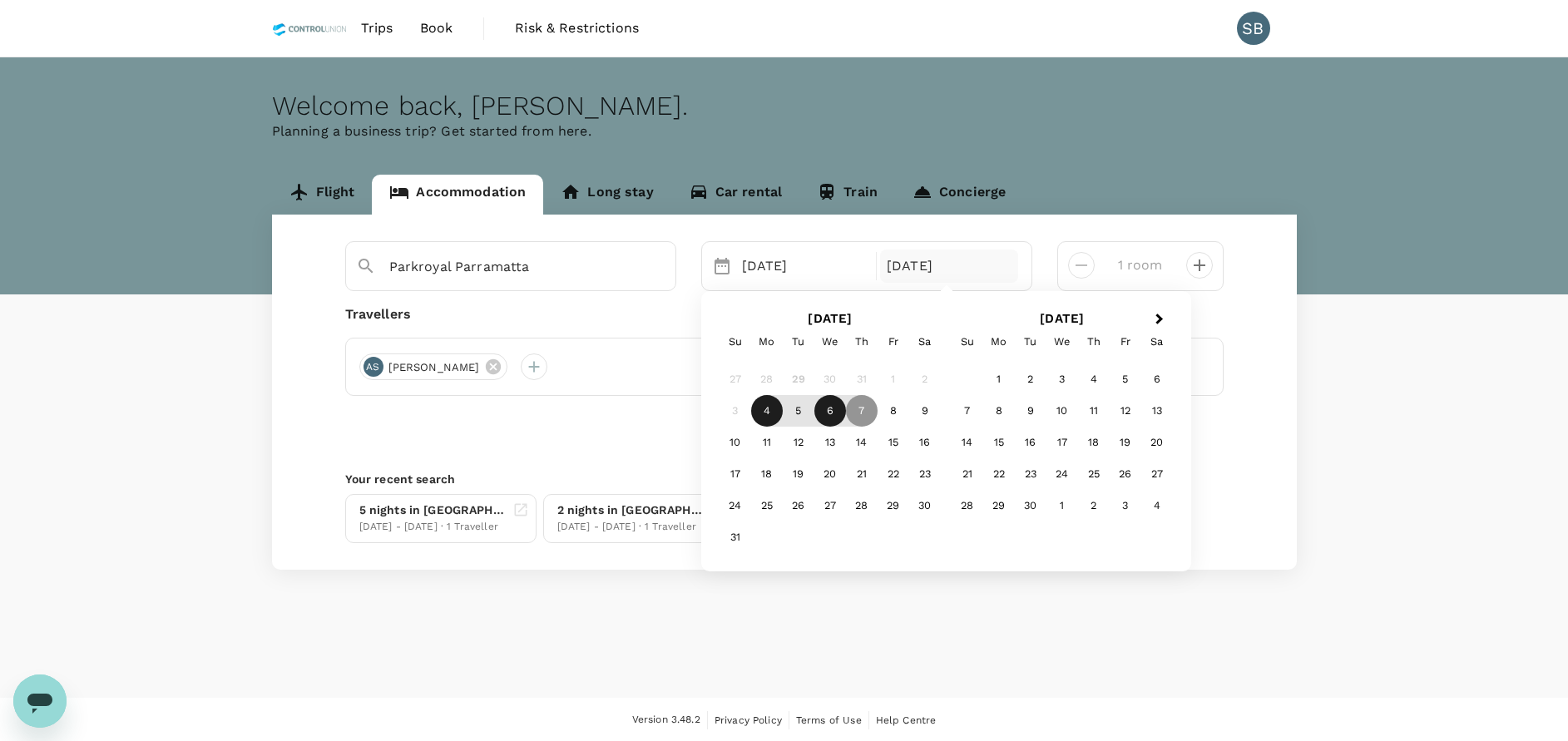 click on "6" at bounding box center [830, 411] 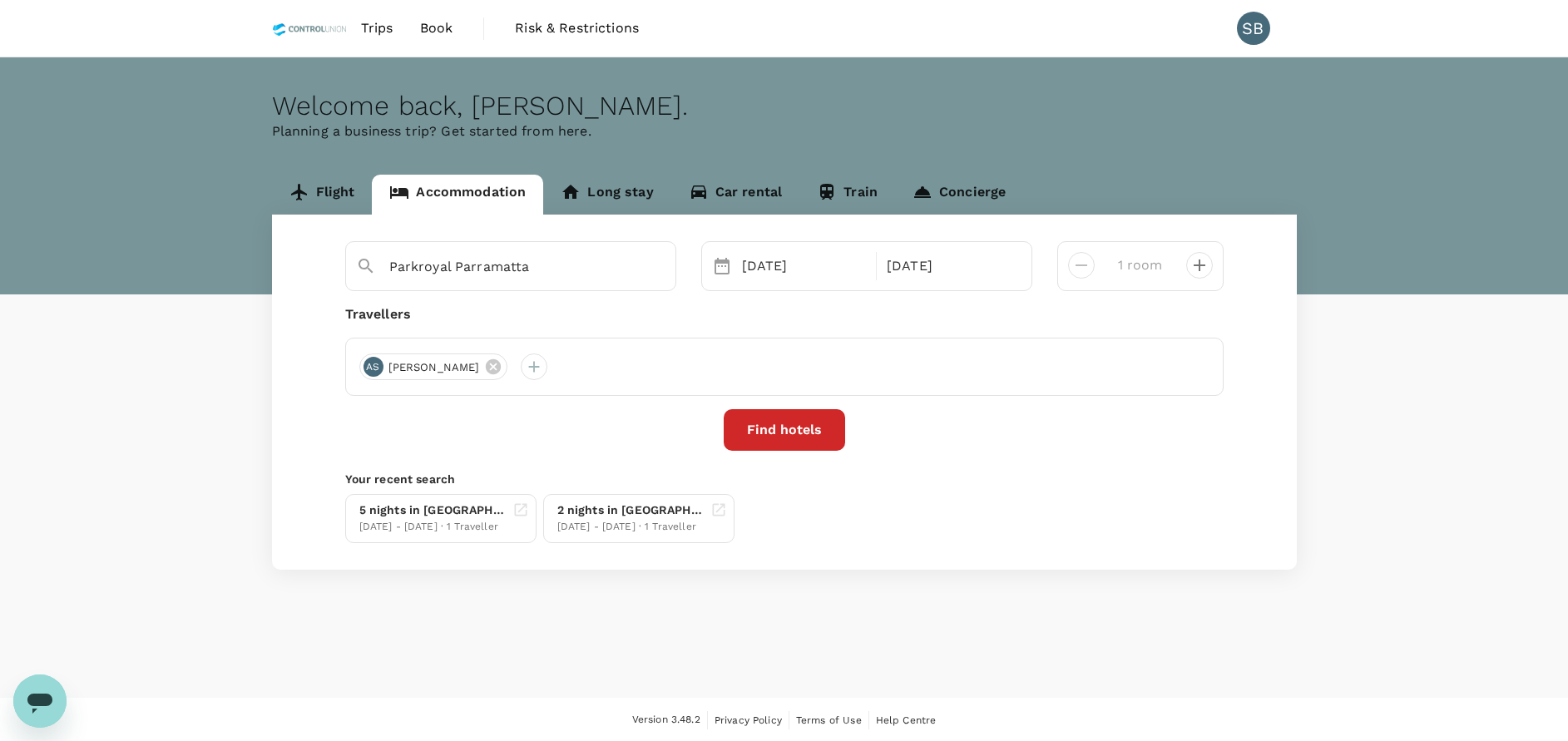 click on "Find hotels" at bounding box center (784, 430) 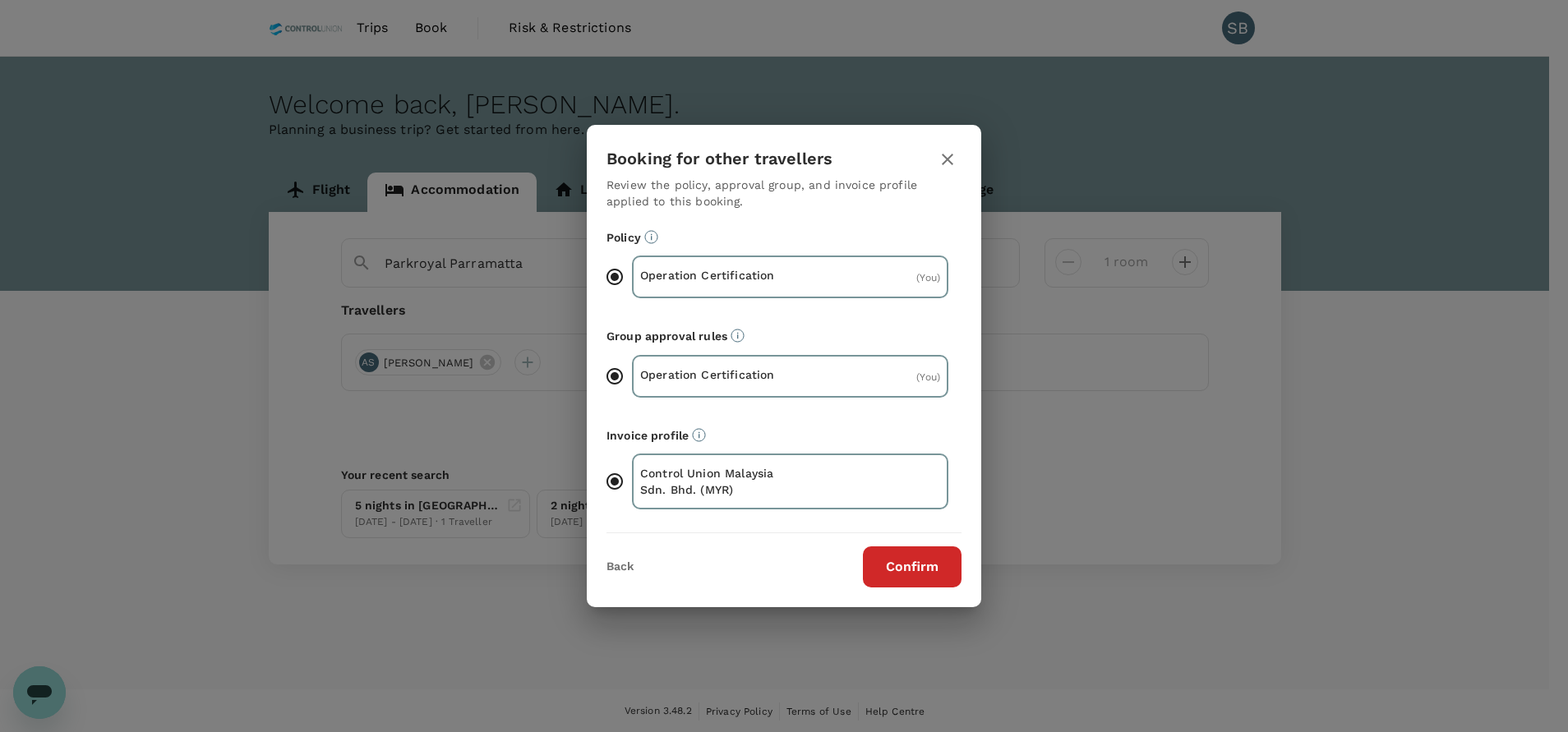 click on "Confirm" at bounding box center (912, 567) 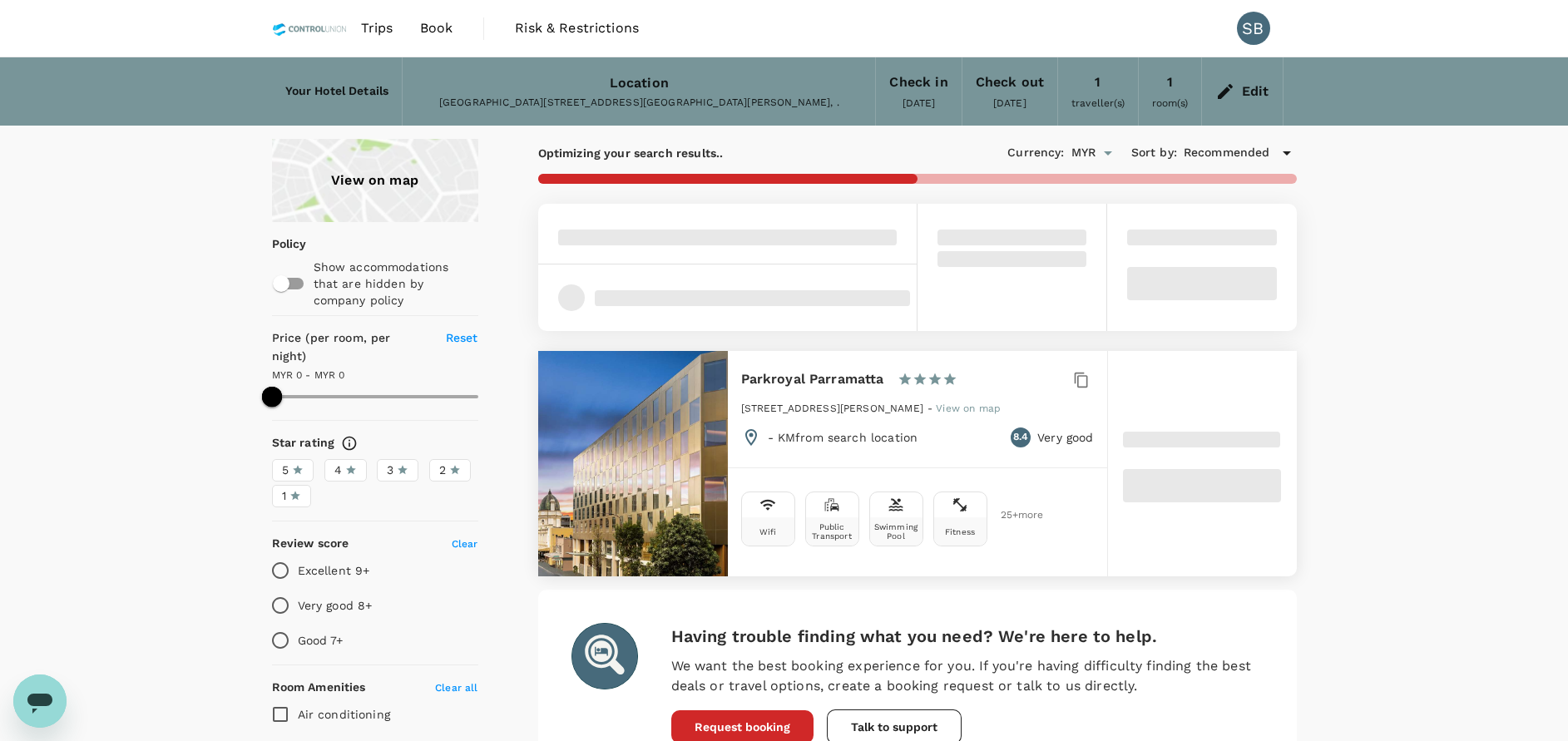 type on "MYR" 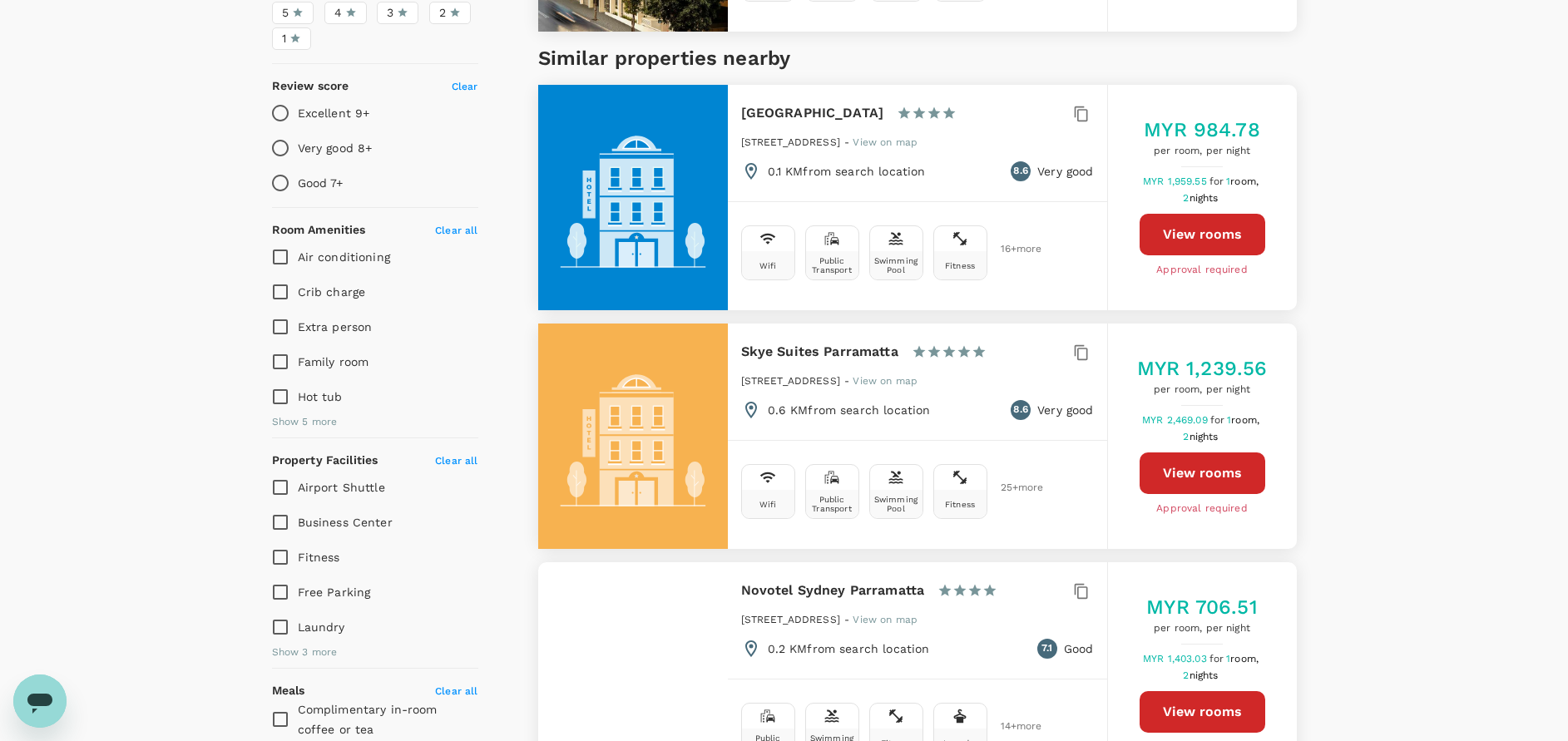 scroll, scrollTop: 0, scrollLeft: 0, axis: both 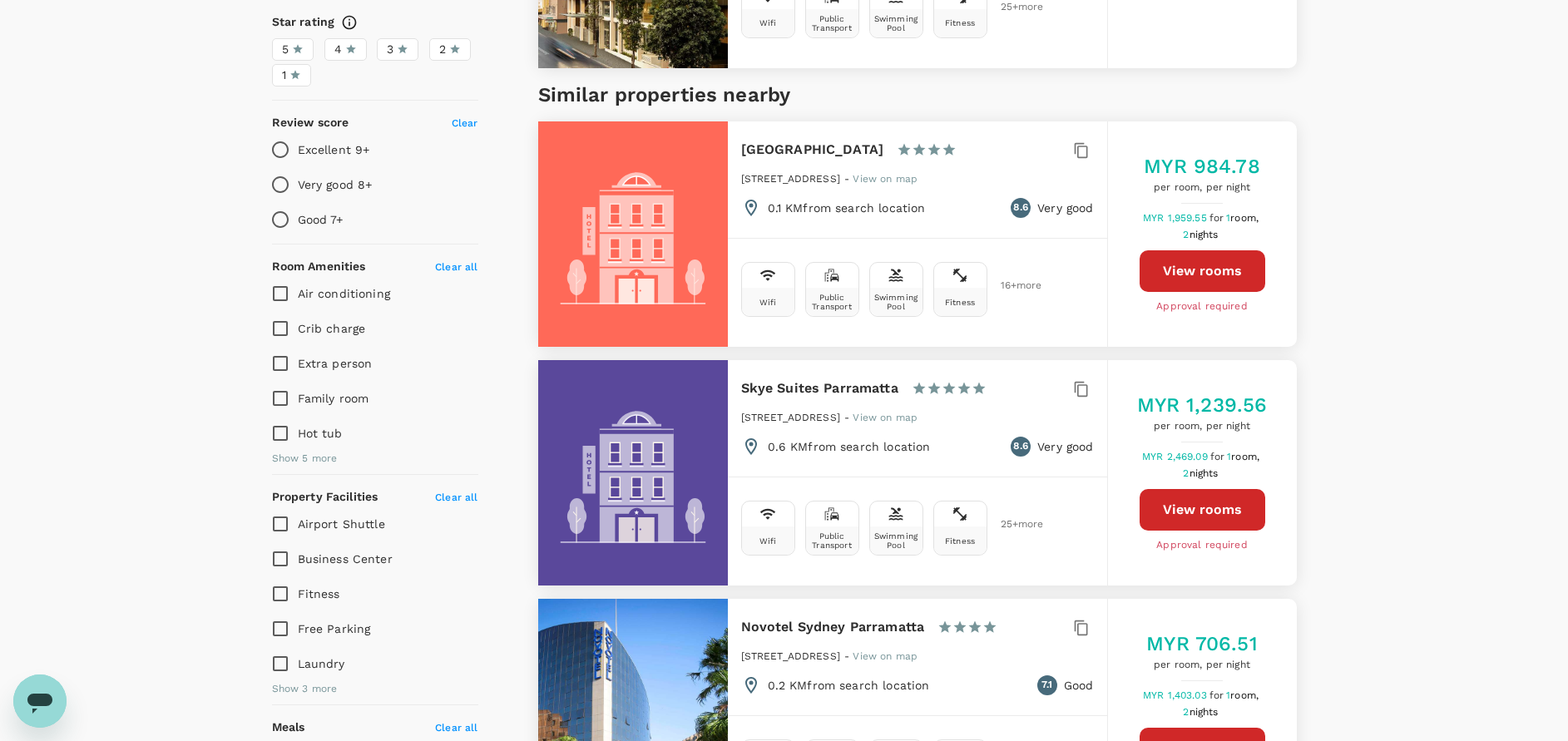 type on "1361.38" 